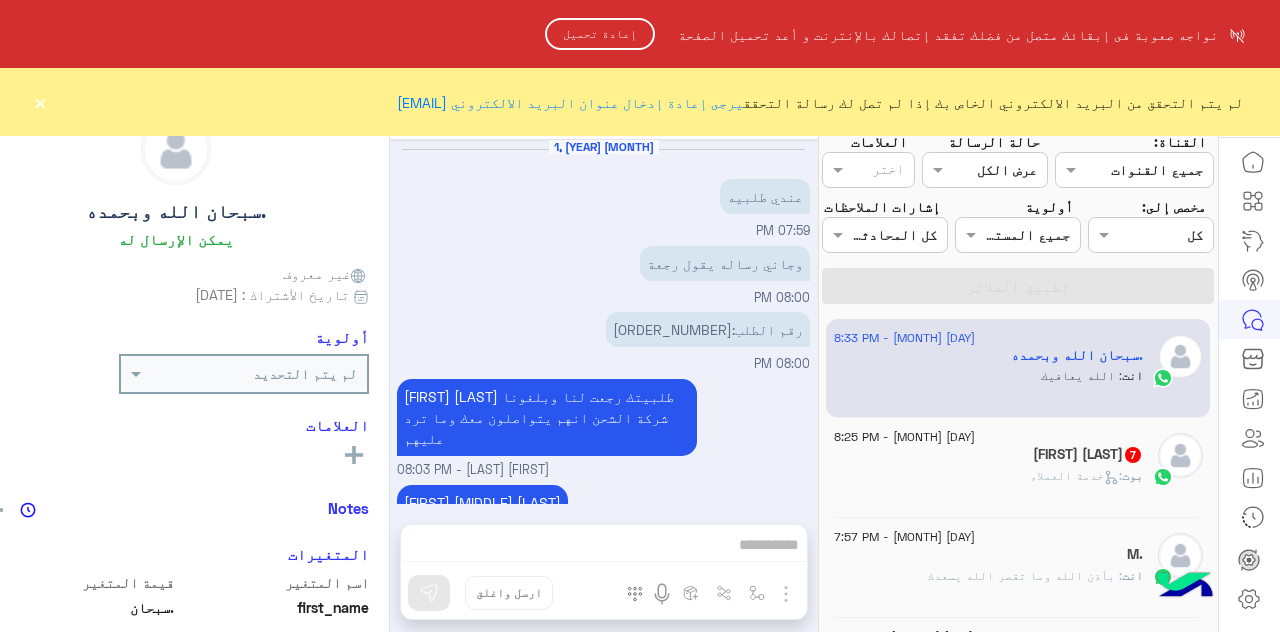 scroll, scrollTop: 0, scrollLeft: 0, axis: both 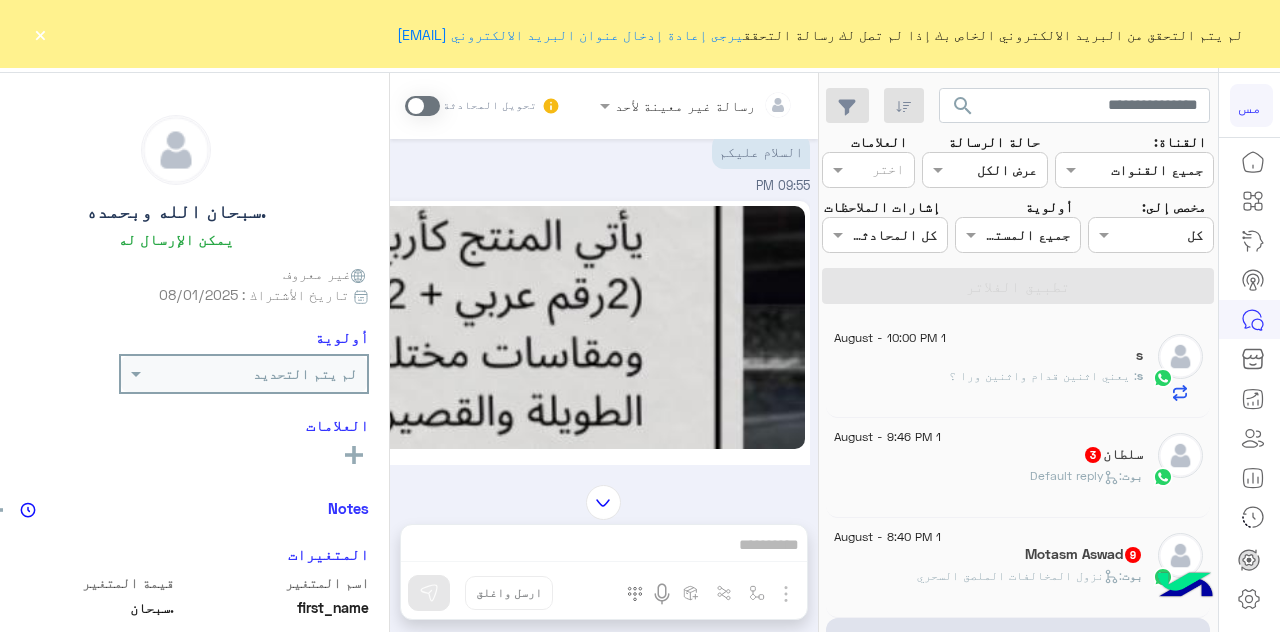 click 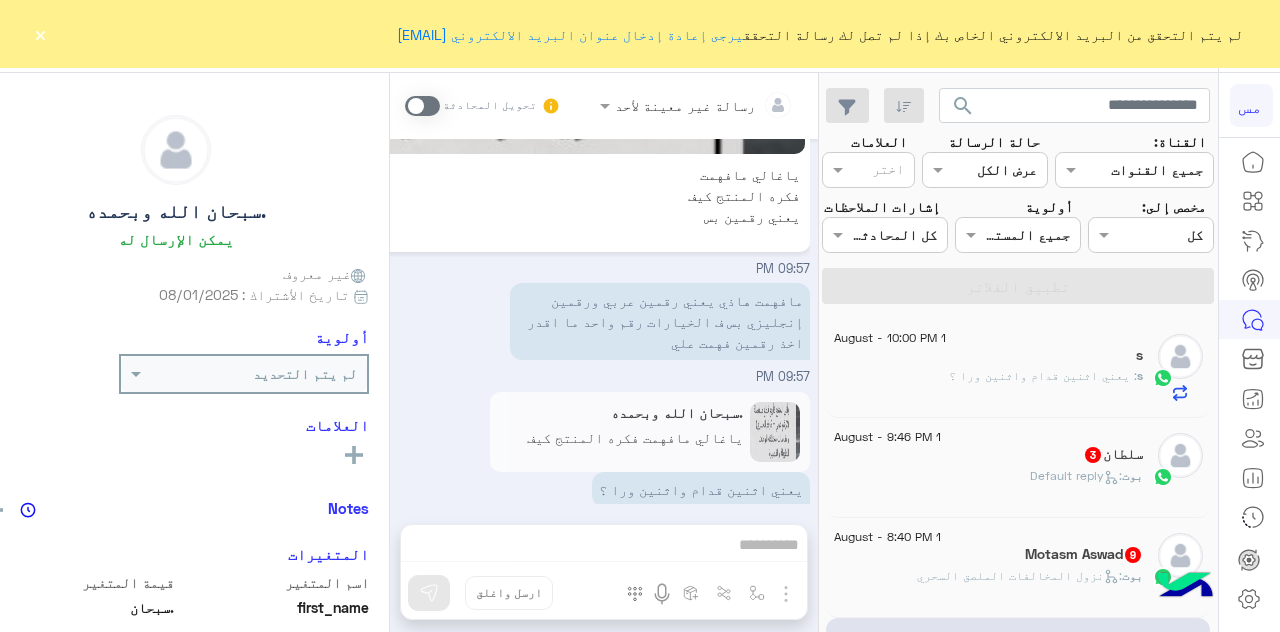 scroll, scrollTop: 1123, scrollLeft: 0, axis: vertical 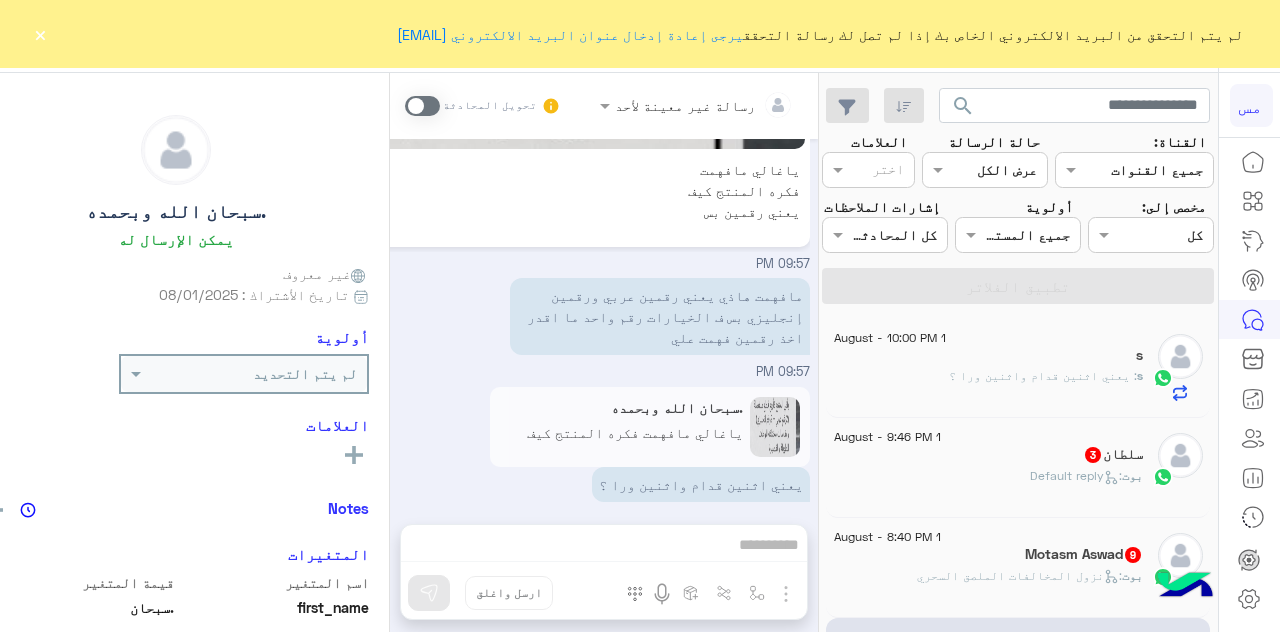 click at bounding box center [422, 106] 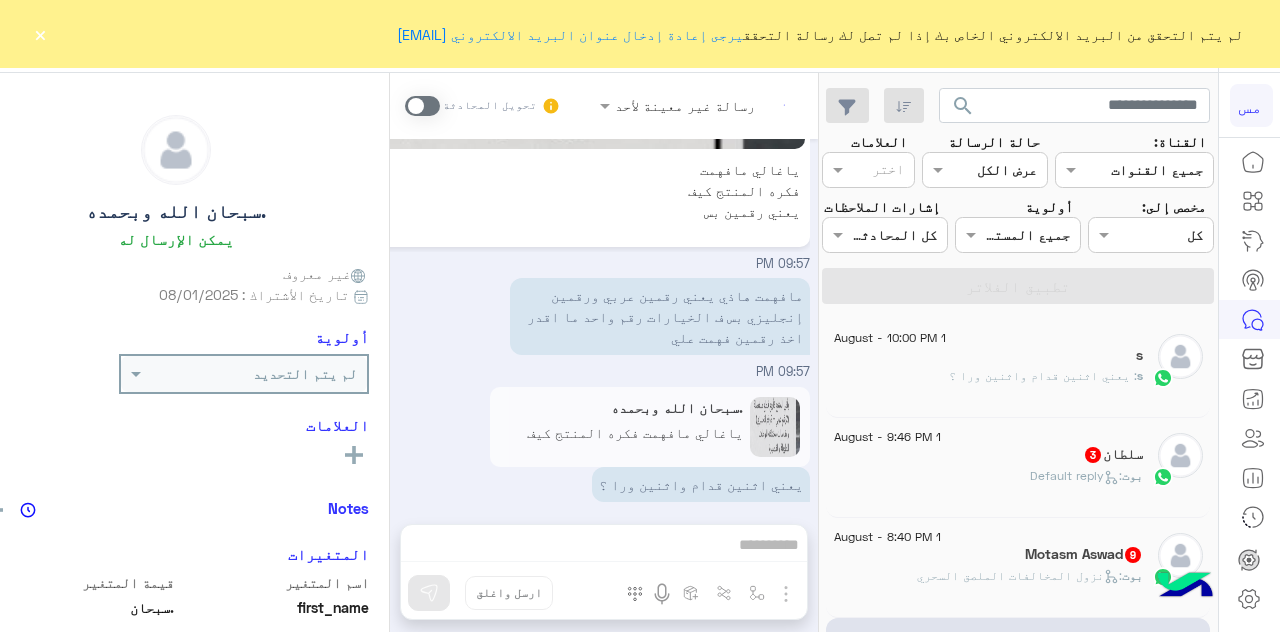 scroll, scrollTop: 1159, scrollLeft: 0, axis: vertical 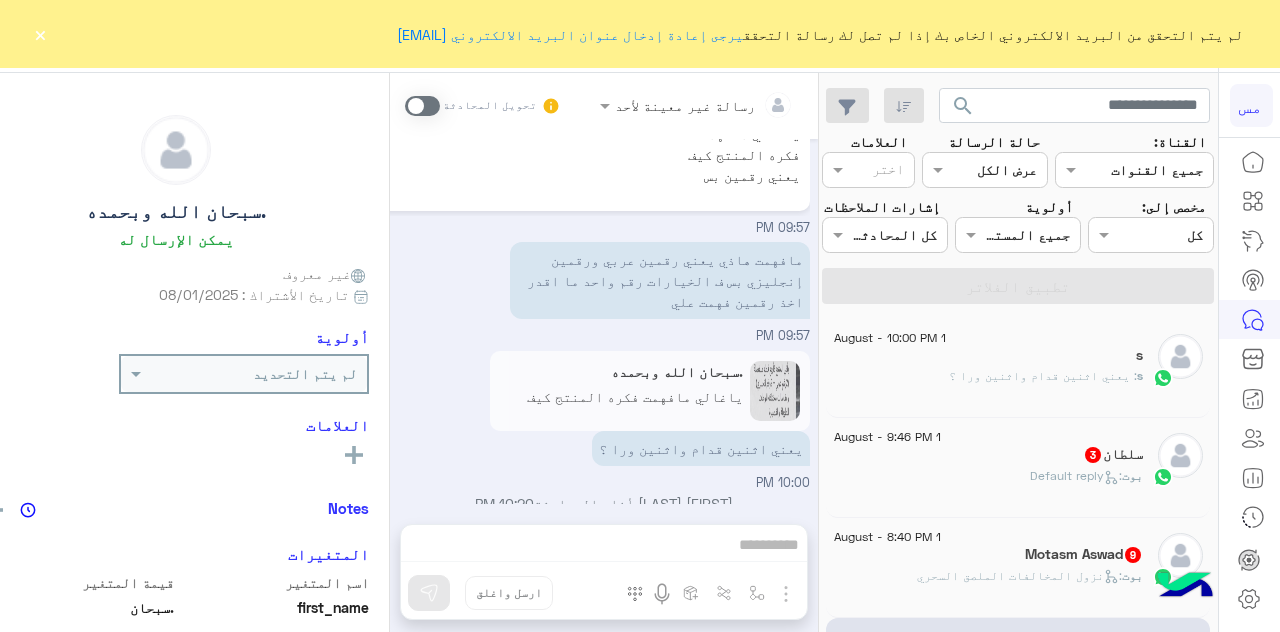 click on "مافهمت هاذي يعني رقمين عربي ورقمين إنجليزي بس ف الخيارات رقم واحد ما اقدر اخذ رقمين فهمت علي" at bounding box center [660, 280] 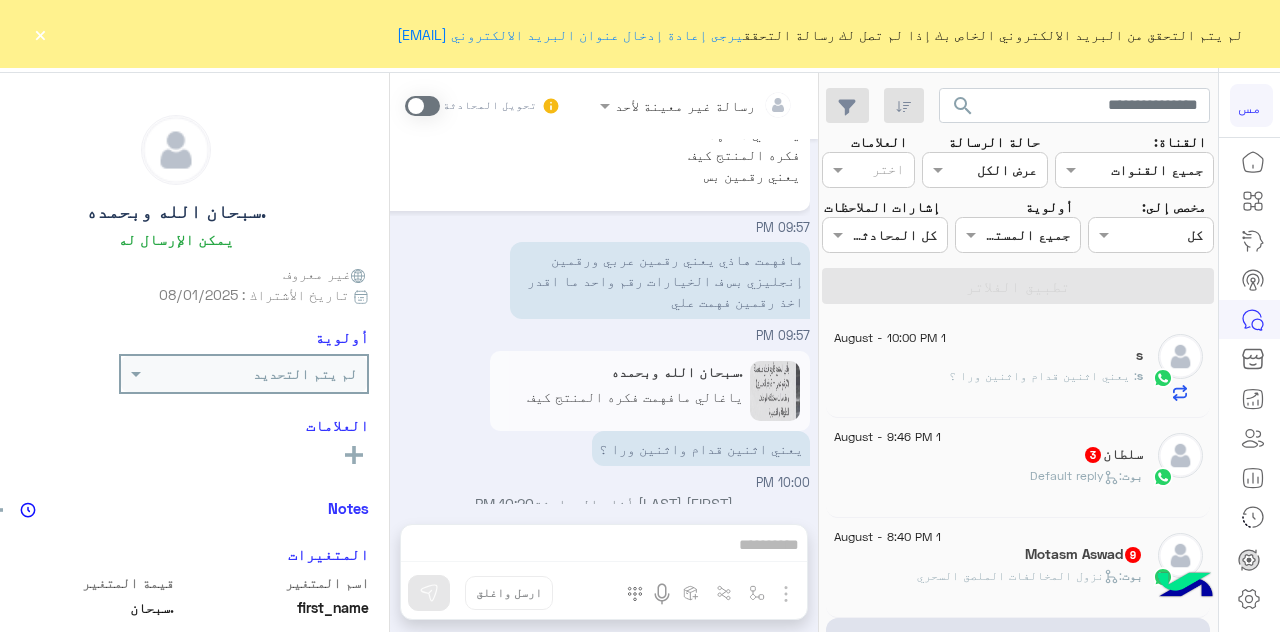 scroll, scrollTop: 1196, scrollLeft: 0, axis: vertical 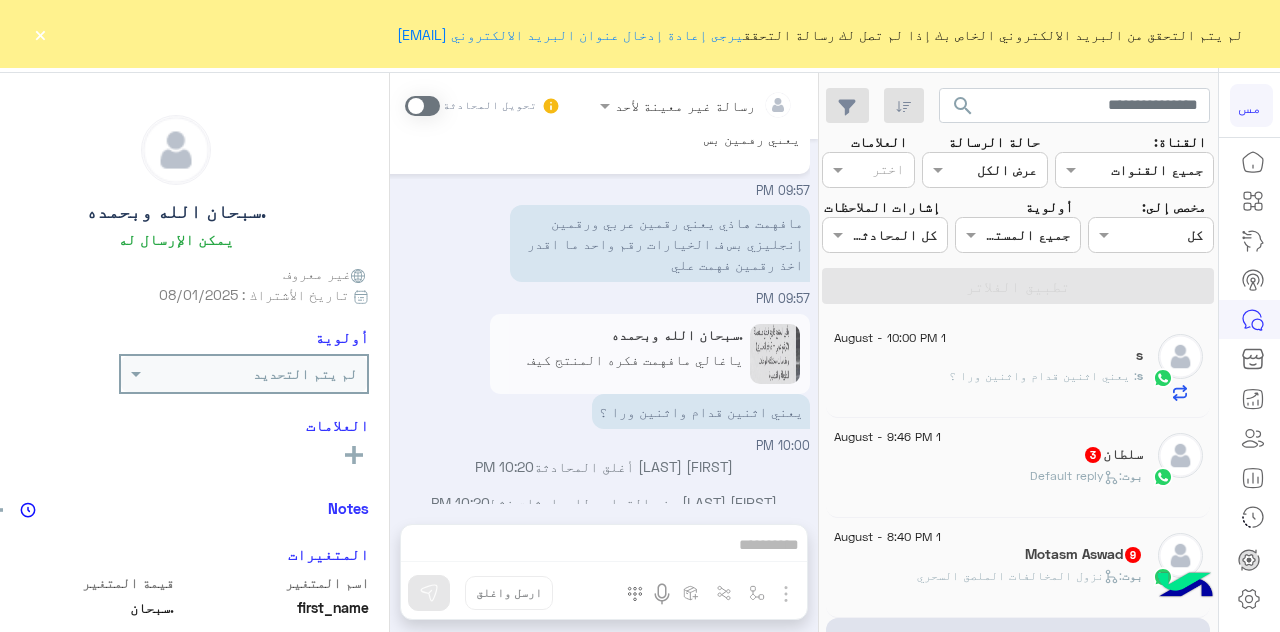 click on "رسالة غير معينة لأحد تحويل المحادثة     Aug 1, 2025   معلومات المنتجات    09:53 PM  📦 تبي تعرف أكثر عن منتج معين؟   أرسل لنا اسم المنتج أو رقمه، وراح نوضح لك كل التفاصيل: ✅ الاستخدام   ✅ القياسات والاحجام ✅ المواد والجودة   ✅ الضمان إن وُجد    09:53 PM    09:54 PM  حاليا انت تتواصل مع ممثل خدمة العملاء، وراح يرد عليك أحد ممثلينا بأسرع وقت ممكن. 😊  الرجوع للبوت     09:54 PM   تم تعيين المحادثة إلى Unassigned team   09:54 PM       .سبحان الله وبحمده طلب التحدث إلى مسؤول بشري   09:54 PM      السلام عليكم   09:55 PM   ياغالي مافهمت فكره المنتج كيف يعني رقمين بس    09:57 PM    09:57 PM  .سبحان الله وبحمده   10:00 PM   10:20 PM       10:20 PM" at bounding box center [604, 356] 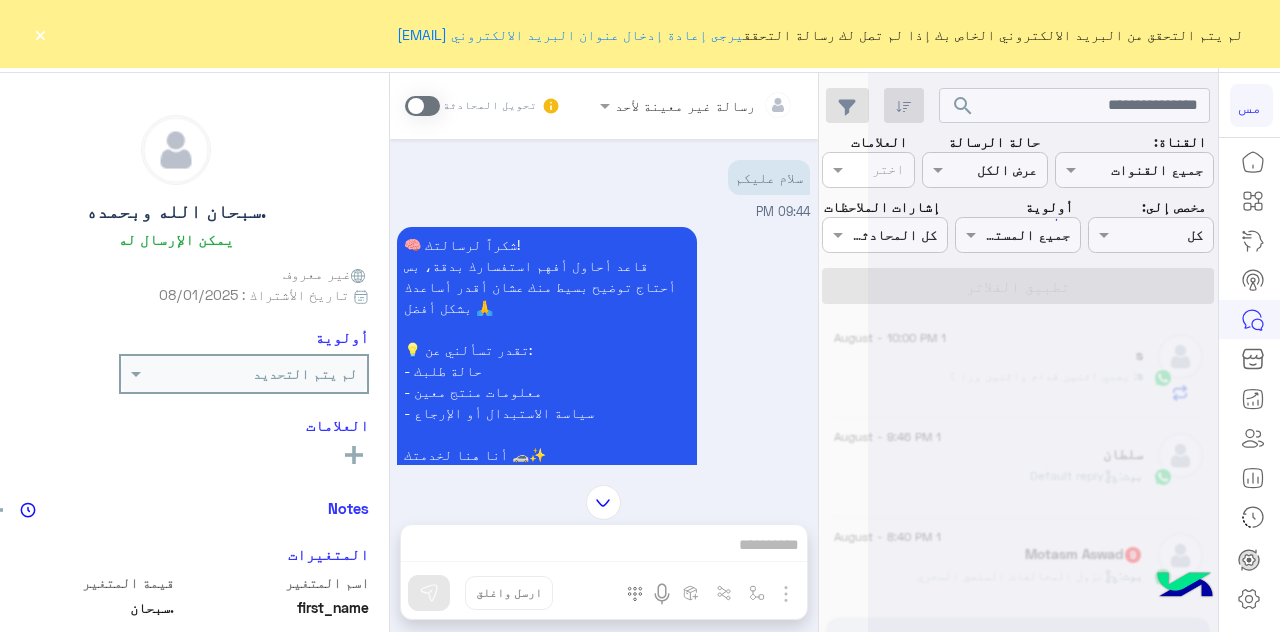 scroll, scrollTop: 0, scrollLeft: 0, axis: both 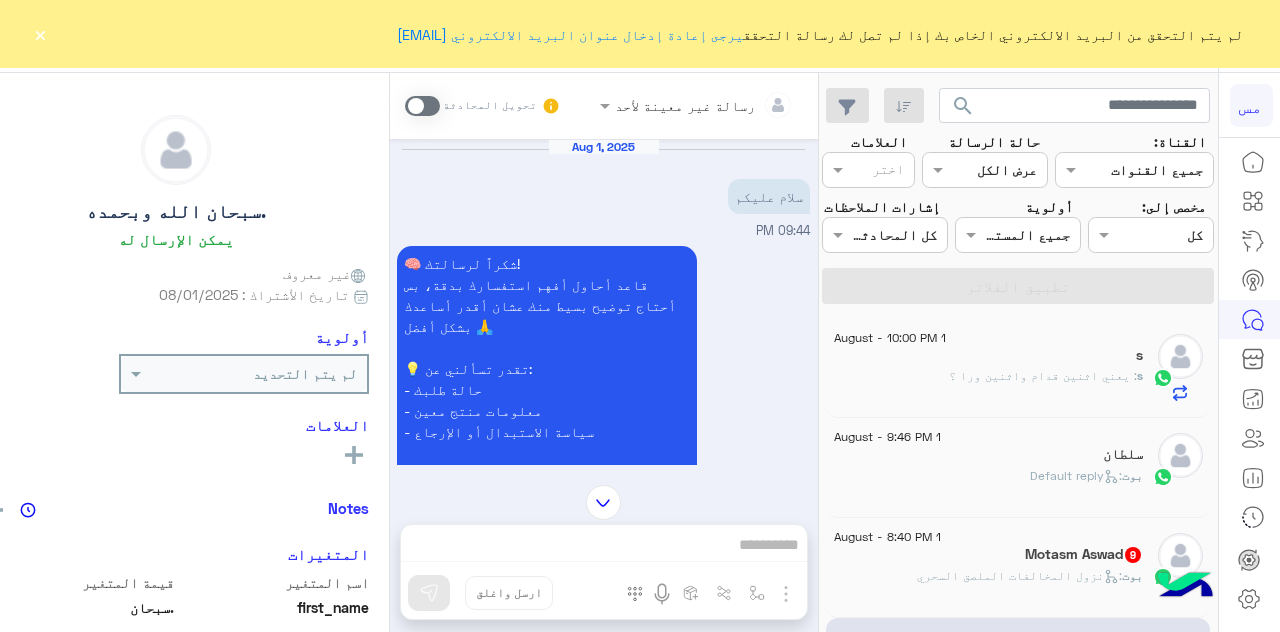 click on "s : يعني اثنين قدام واثنين ورا ؟" 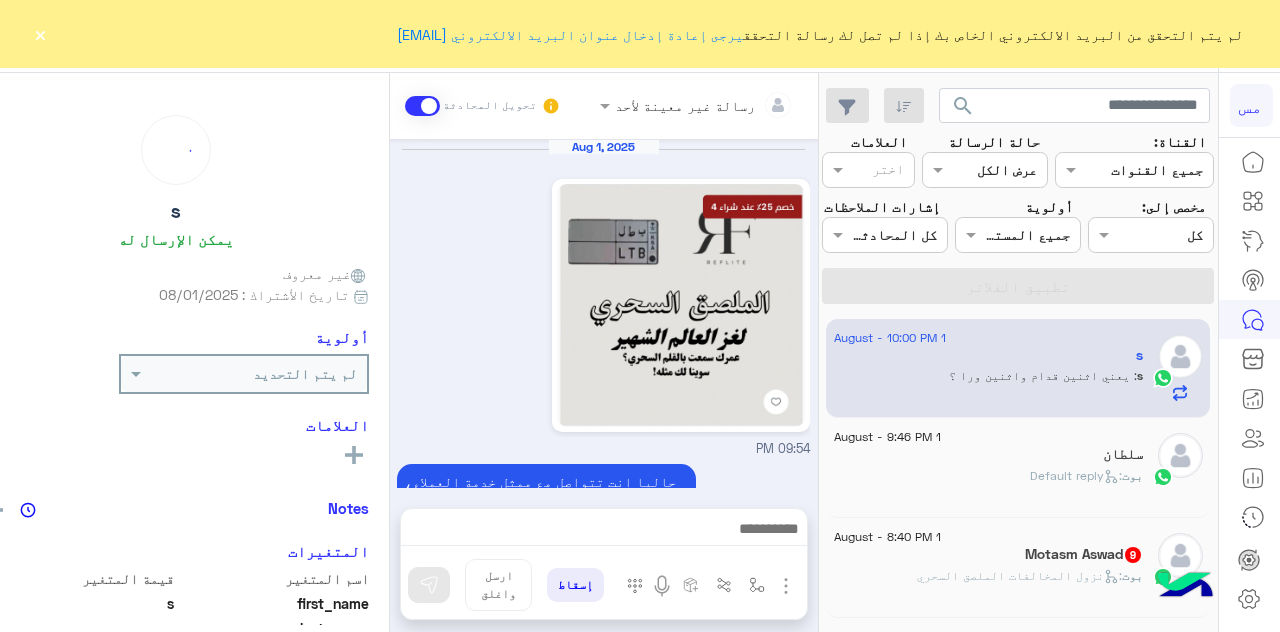 scroll, scrollTop: 933, scrollLeft: 0, axis: vertical 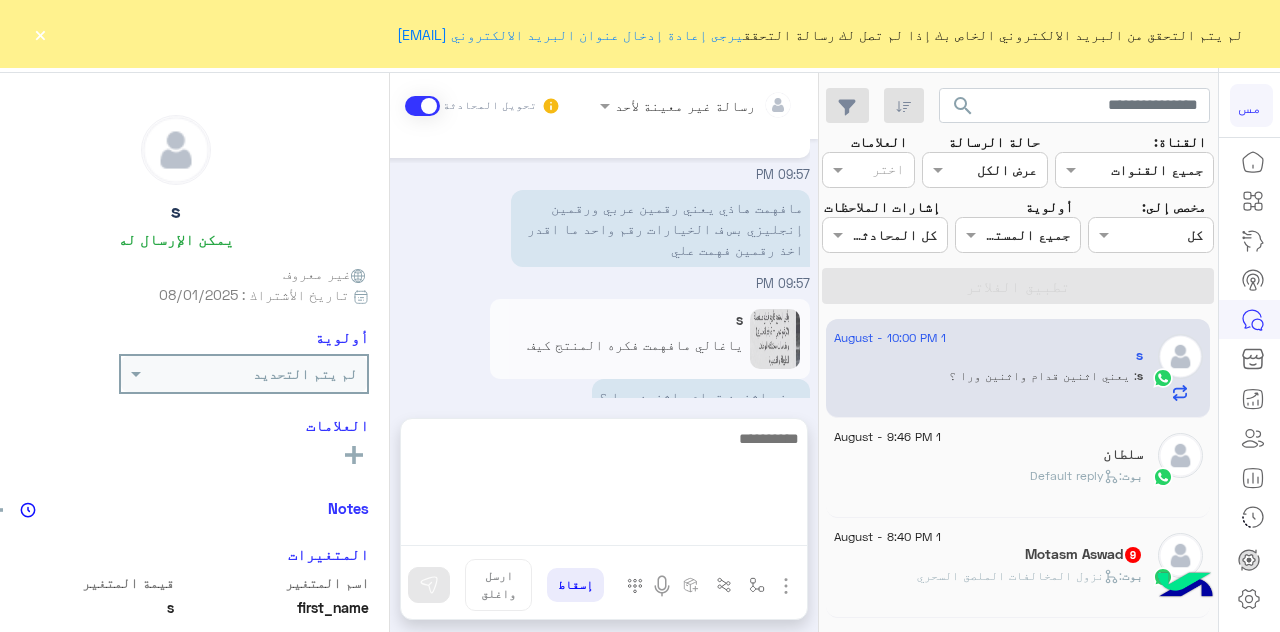 click at bounding box center [604, 486] 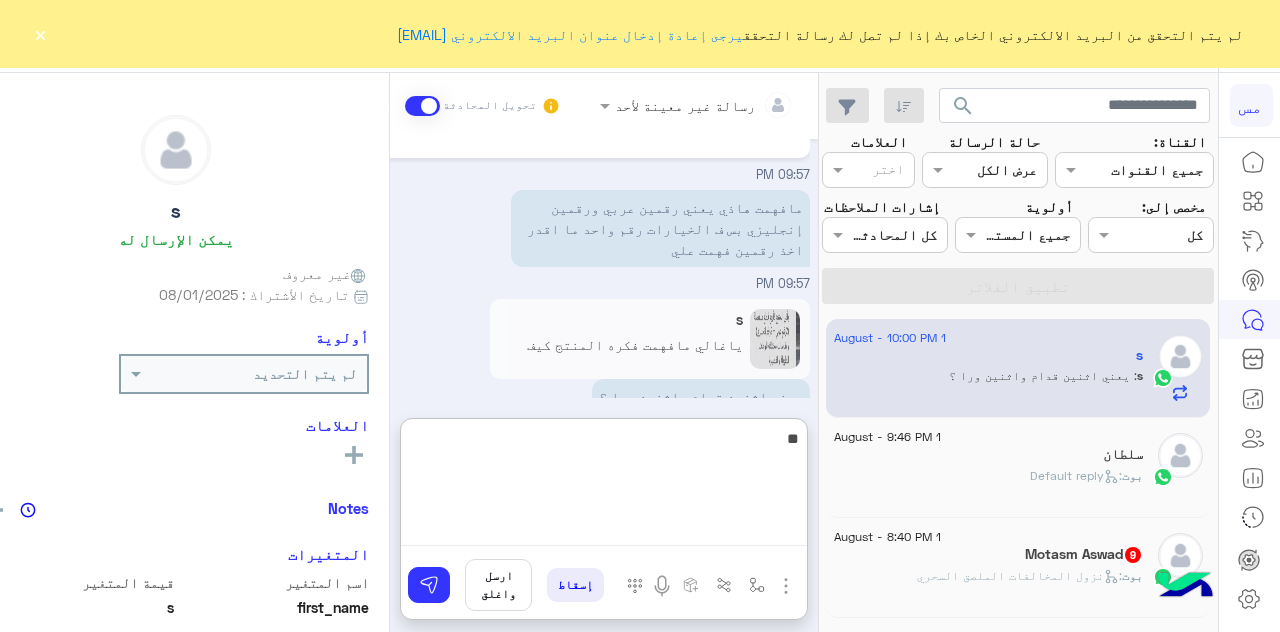 type on "*" 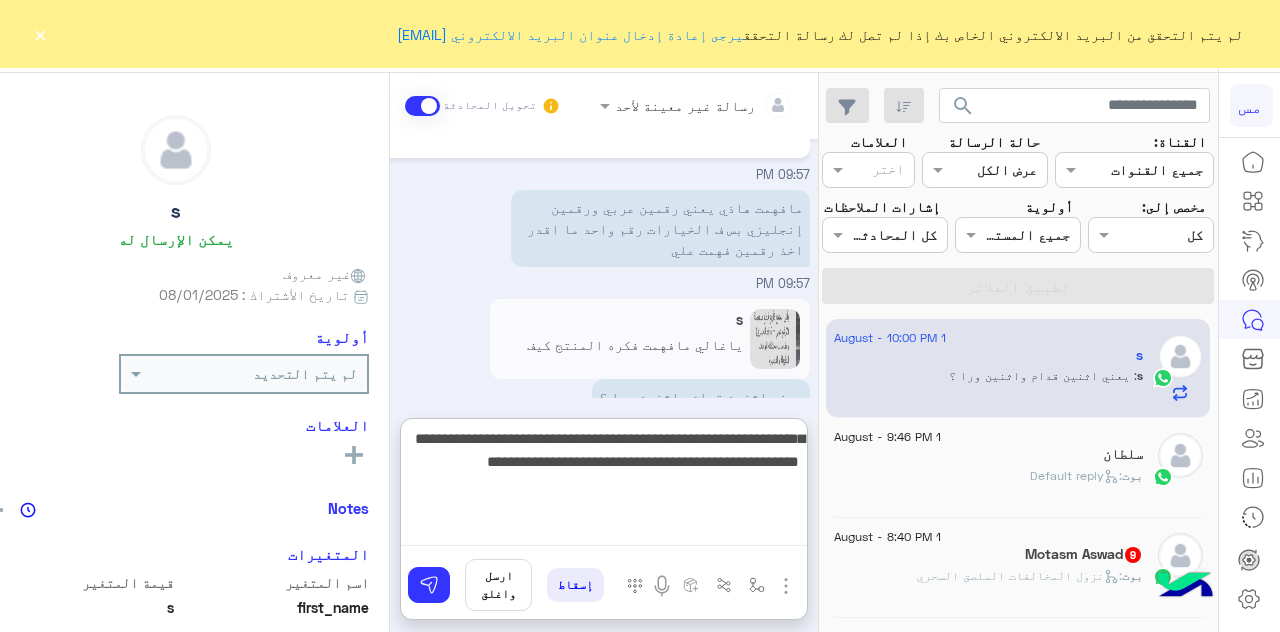 type on "**********" 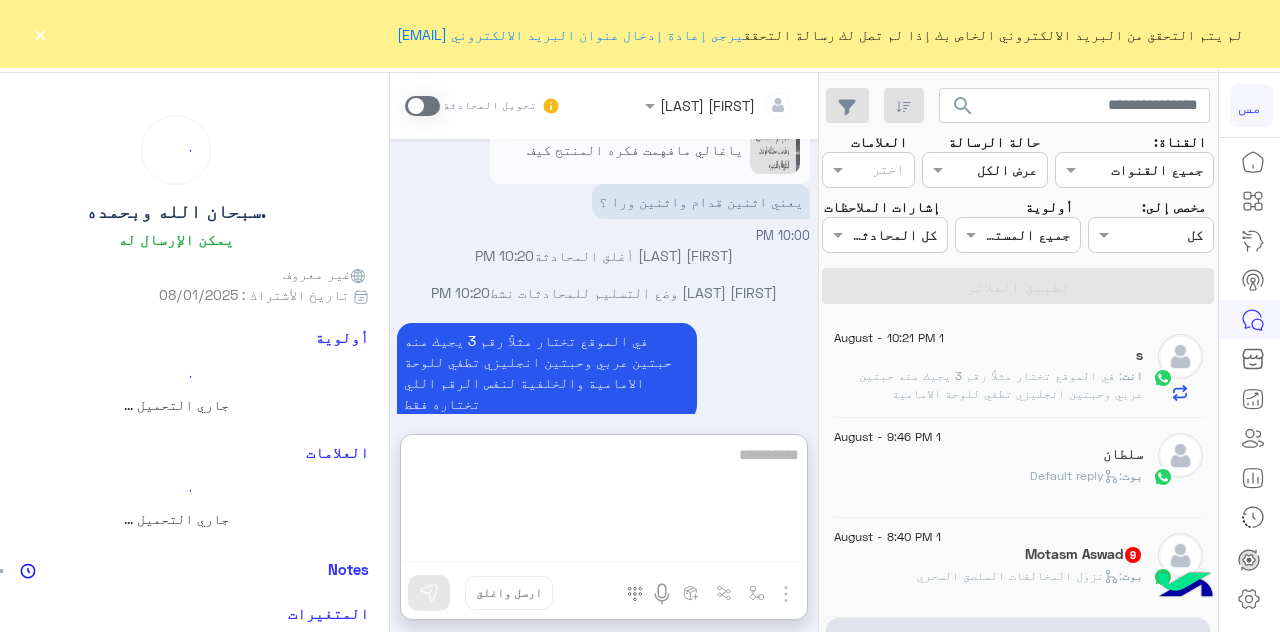 scroll, scrollTop: 1150, scrollLeft: 0, axis: vertical 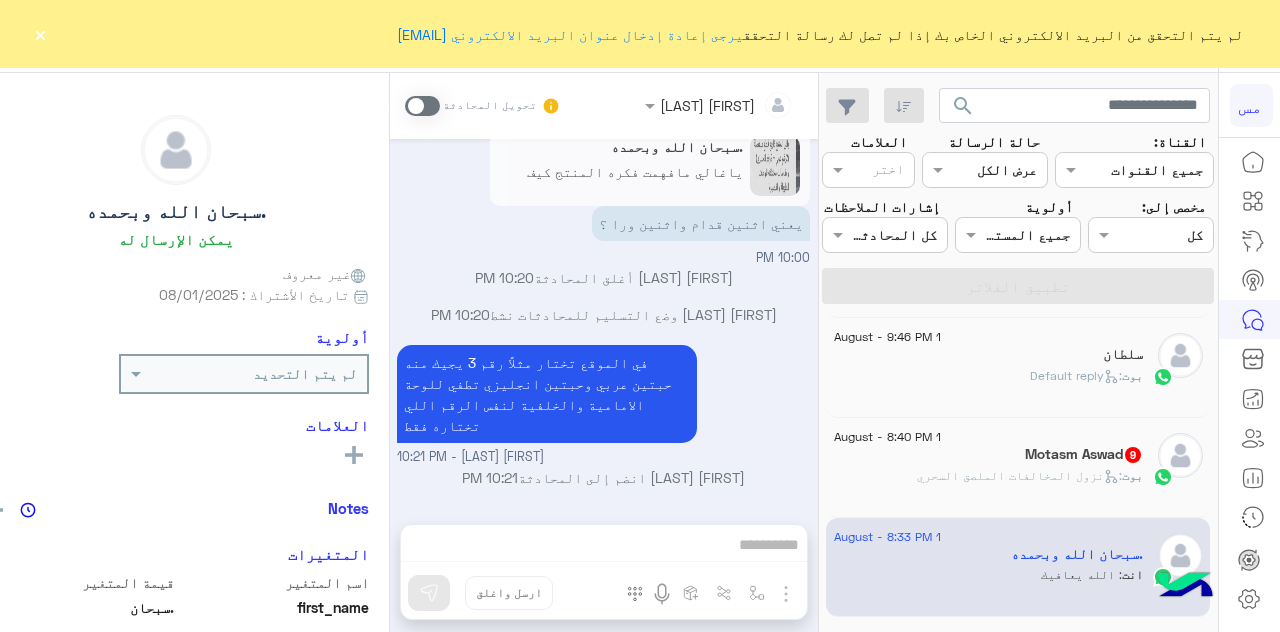 click on "بوت :   Default reply" 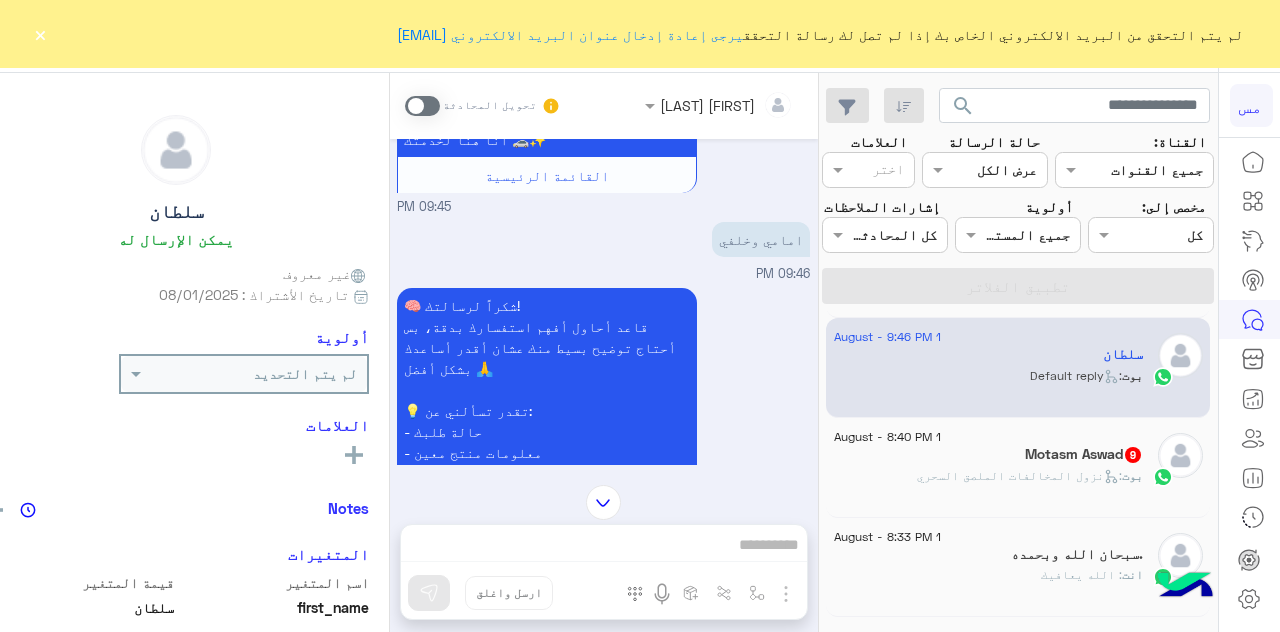 scroll, scrollTop: 797, scrollLeft: 0, axis: vertical 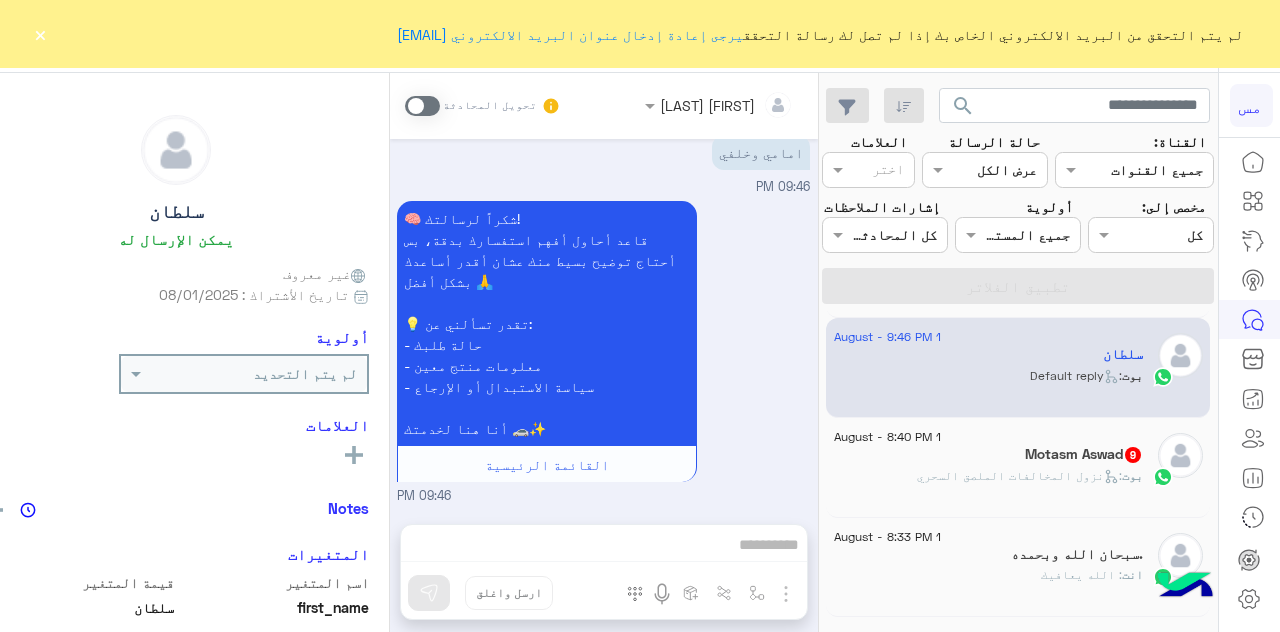 click on "عبدالعزيز صالح الباز  تحويل المحادثة     Aug 1, 2025  سلام عليكم   09:44 PM  🧠 شكراً لرسالتك!   قاعد أحاول أفهم استفسارك بدقة، بس أحتاج توضيح بسيط منك عشان أقدر أساعدك بشكل أفضل 🙏 💡 تقدر تسألني عن: - حالة طلبك - معلومات منتج معين - سياسة الاستبدال أو الإرجاع أنا هنا لخدمتك 🚗✨  القائمة الرئيسية     09:44 PM  حبيبي ابي رقم 1616   09:45 PM  🧠 شكراً لرسالتك!   قاعد أحاول أفهم استفسارك بدقة، بس أحتاج توضيح بسيط منك عشان أقدر أساعدك بشكل أفضل 🙏 💡 تقدر تسألني عن: - حالة طلبك - معلومات منتج معين - سياسة الاستبدال أو الإرجاع أنا هنا لخدمتك 🚗✨  القائمة الرئيسية     09:45 PM  امامي وخلفي   09:46 PM" at bounding box center [604, 356] 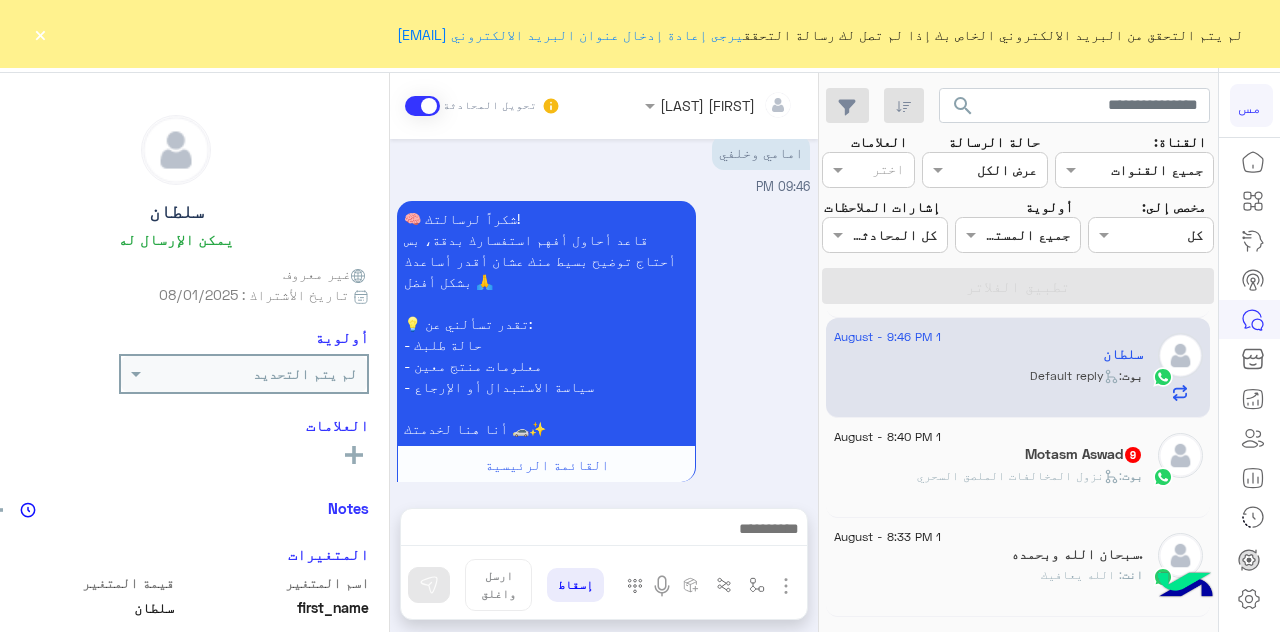 scroll, scrollTop: 848, scrollLeft: 0, axis: vertical 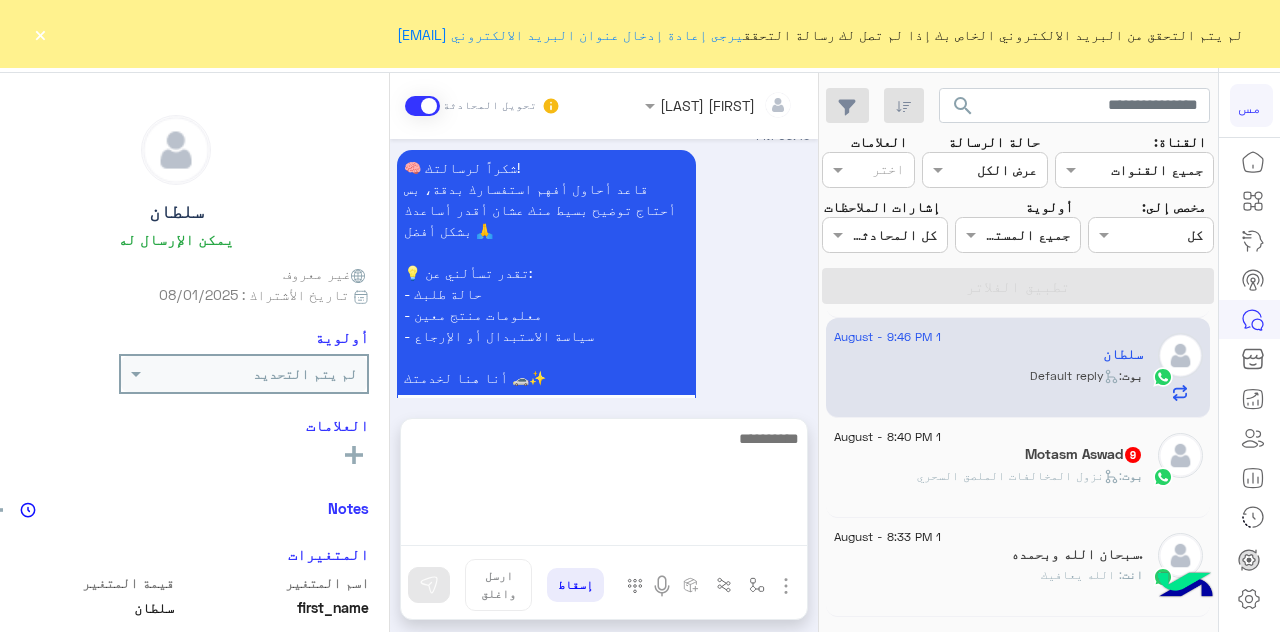 click at bounding box center (604, 486) 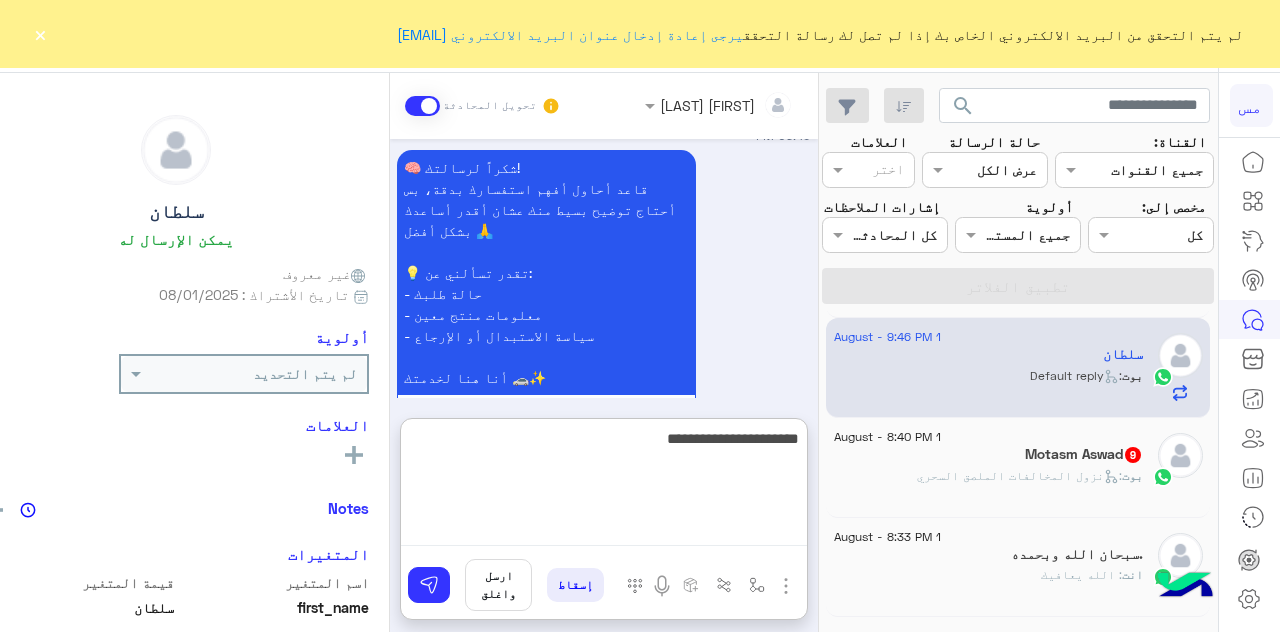 type on "**********" 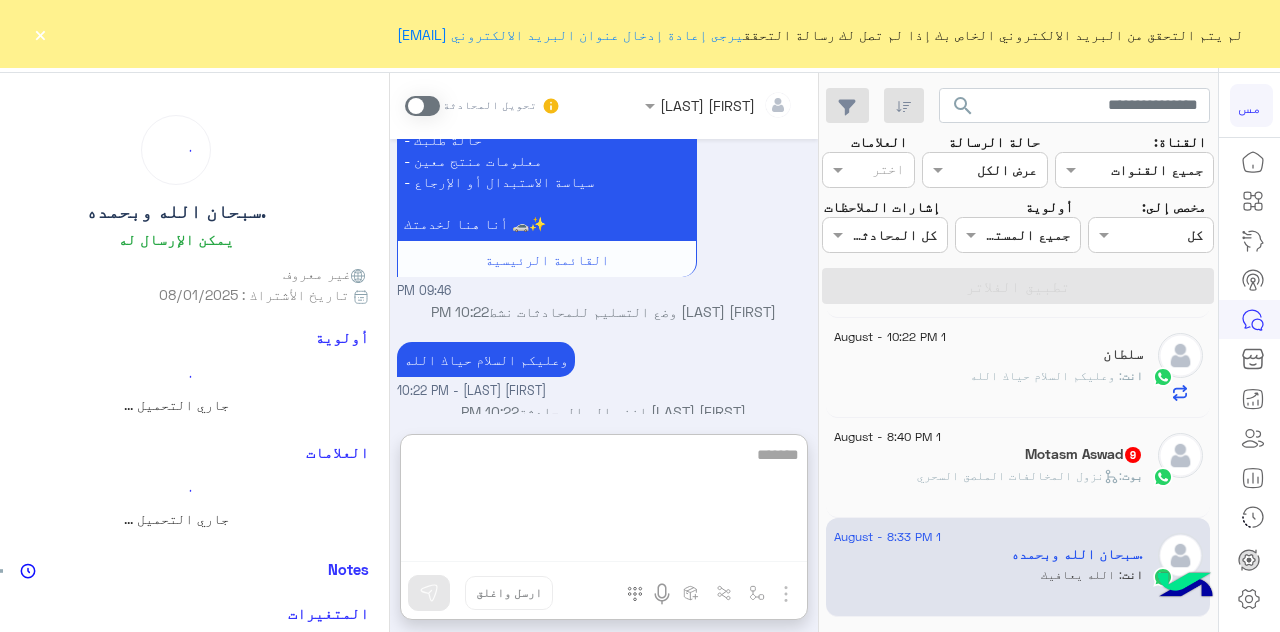 scroll, scrollTop: 1024, scrollLeft: 0, axis: vertical 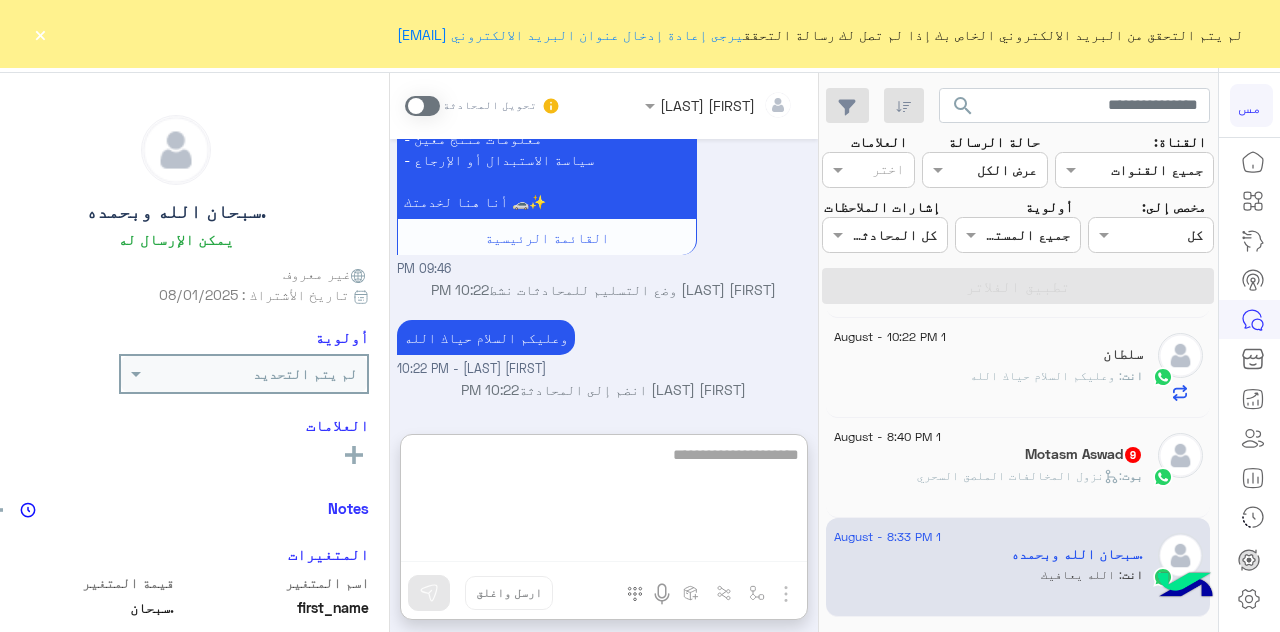 type on "**********" 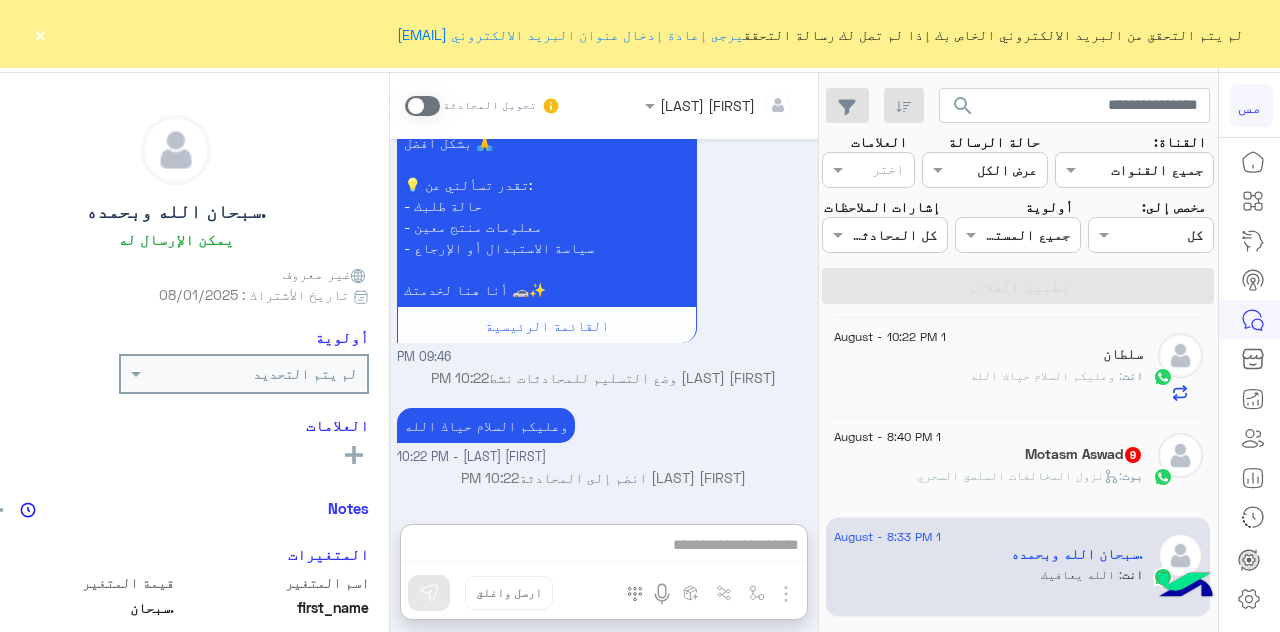 click on "[FIRST] [LAST] تحويل المحادثة     [DATE]  سلام عليكم   [TIME]  🧠 شكراً لرسالتك!   قاعد أحاول أفهم استفسارك بدقة، بس أحتاج توضيح بسيط منك عشان أقدر أساعدك بشكل أفضل 🙏 💡 تقدر تسألني عن: - حالة طلبك - معلومات منتج معين - سياسة الاستبدال أو الإرجاع أنا هنا لخدمتك 🚗✨  القائمة الرئيسية     [TIME]  حبيبي ابي رقم 1616   [TIME]  🧠 شكراً لرسالتك!   قاعد أحاول أفهم استفسارك بدقة، بس أحتاج توضيح بسيط منك عشان أقدر أساعدك بشكل أفضل 🙏 💡 تقدر تسألني عن: - حالة طلبك - معلومات منتج معين - سياسة الاستبدال أو الإرجاع أنا هنا لخدمتك 🚗✨  القائمة الرئيسية     [TIME]  امامي وخلفي   [TIME]" at bounding box center (604, 356) 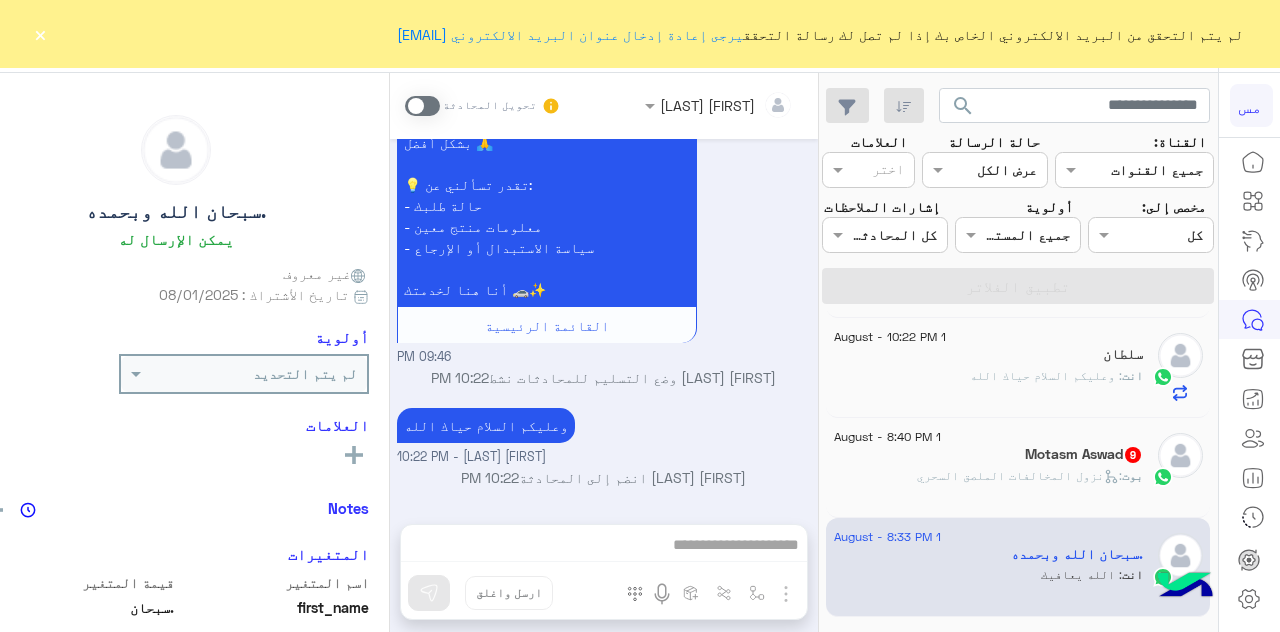 scroll, scrollTop: 934, scrollLeft: 0, axis: vertical 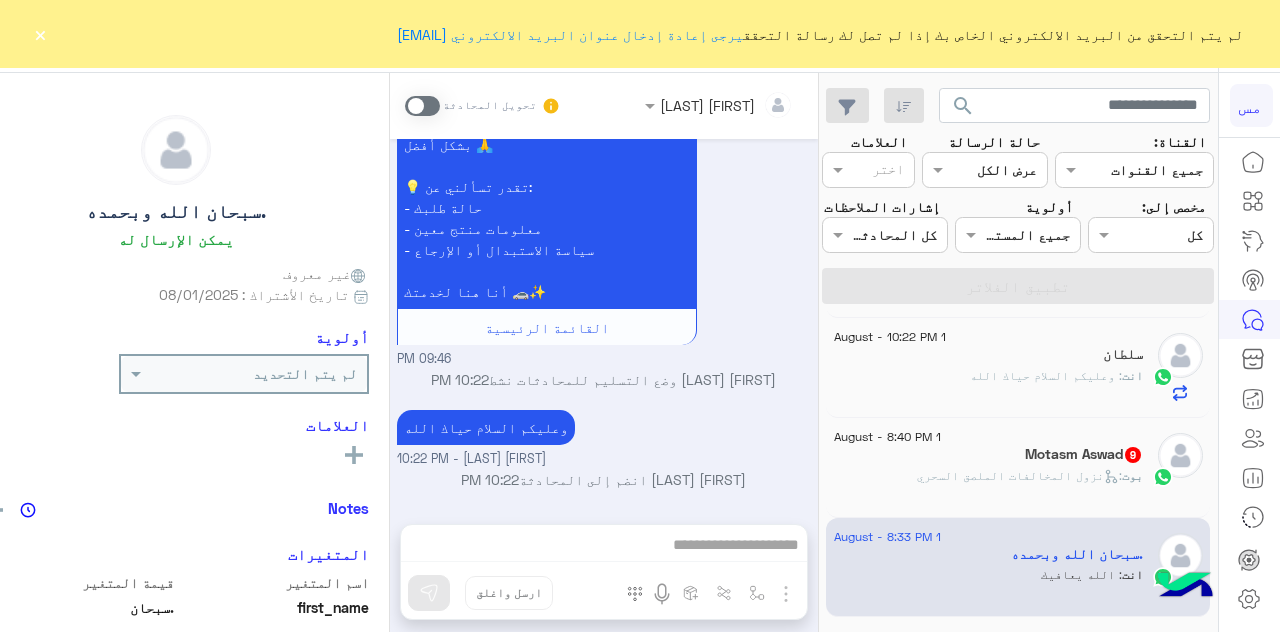 click on "[FIRST] [LAST] تحويل المحادثة     [DATE]  سلام عليكم   [TIME]  🧠 شكراً لرسالتك!   قاعد أحاول أفهم استفسارك بدقة، بس أحتاج توضيح بسيط منك عشان أقدر أساعدك بشكل أفضل 🙏 💡 تقدر تسألني عن: - حالة طلبك - معلومات منتج معين - سياسة الاستبدال أو الإرجاع أنا هنا لخدمتك 🚗✨  القائمة الرئيسية     [TIME]  حبيبي ابي رقم 1616   [TIME]  🧠 شكراً لرسالتك!   قاعد أحاول أفهم استفسارك بدقة، بس أحتاج توضيح بسيط منك عشان أقدر أساعدك بشكل أفضل 🙏 💡 تقدر تسألني عن: - حالة طلبك - معلومات منتج معين - سياسة الاستبدال أو الإرجاع أنا هنا لخدمتك 🚗✨  القائمة الرئيسية     [TIME]  امامي وخلفي   [TIME]" at bounding box center [604, 356] 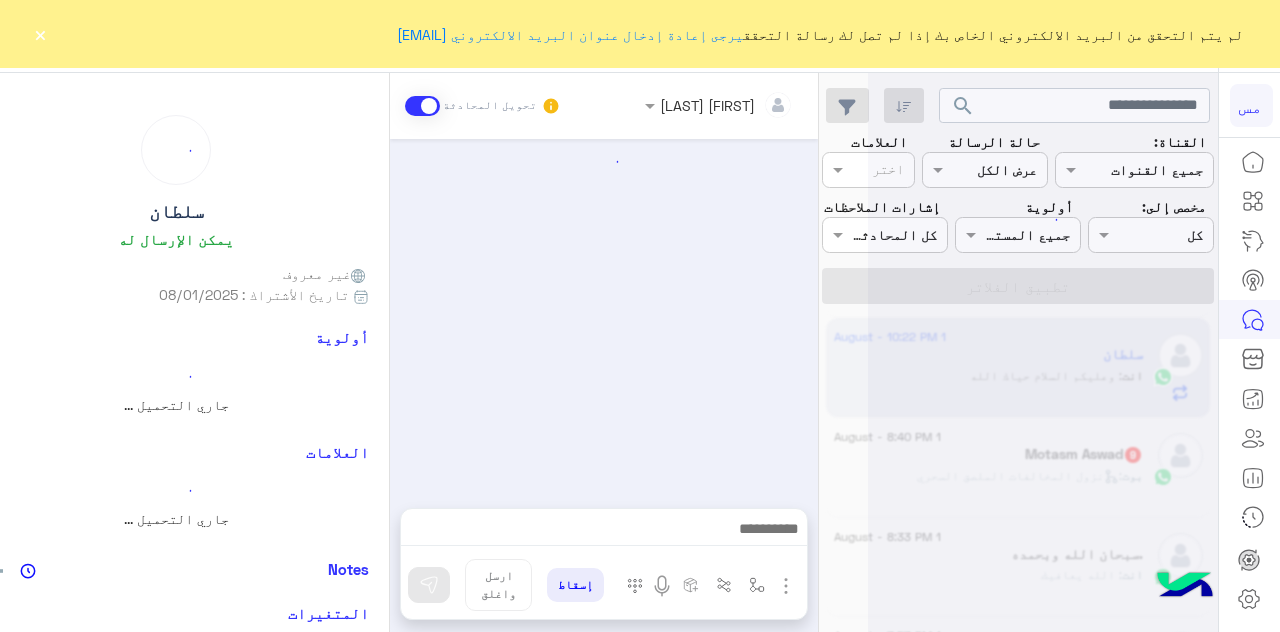scroll, scrollTop: 934, scrollLeft: 0, axis: vertical 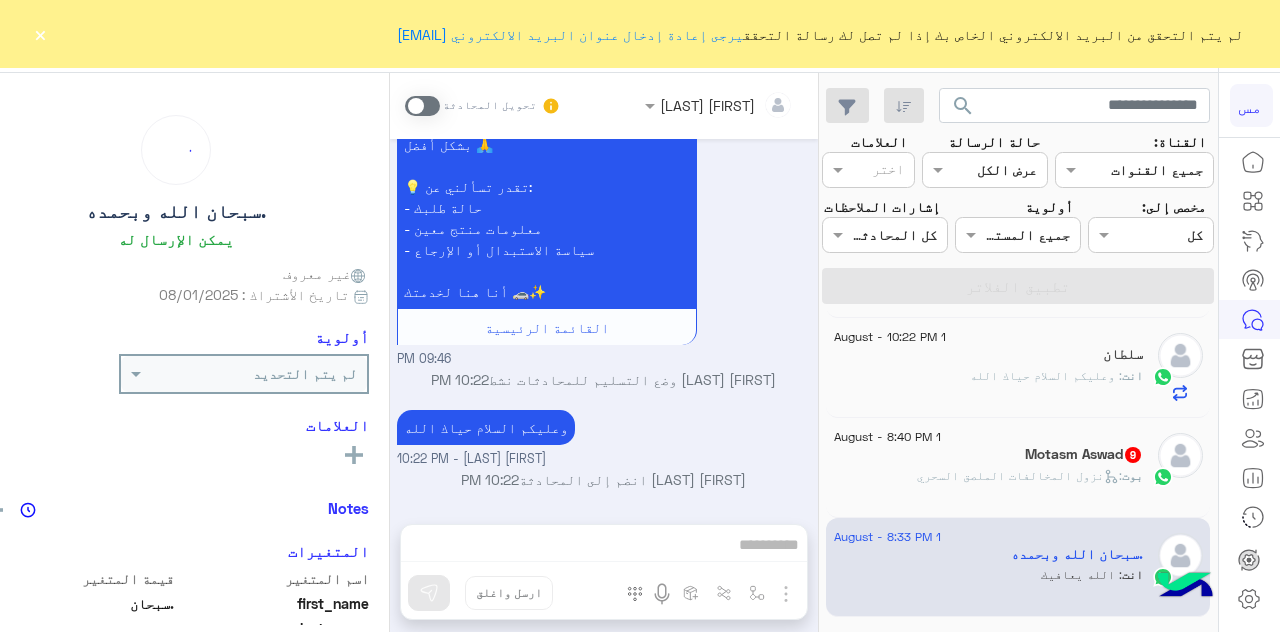 click on "[FIRST] [LAST] تحويل المحادثة     [DATE]  سلام عليكم   [TIME]  🧠 شكراً لرسالتك!   قاعد أحاول أفهم استفسارك بدقة، بس أحتاج توضيح بسيط منك عشان أقدر أساعدك بشكل أفضل 🙏 💡 تقدر تسألني عن: - حالة طلبك - معلومات منتج معين - سياسة الاستبدال أو الإرجاع أنا هنا لخدمتك 🚗✨  القائمة الرئيسية     [TIME]  حبيبي ابي رقم 1616   [TIME]  🧠 شكراً لرسالتك!   قاعد أحاول أفهم استفسارك بدقة، بس أحتاج توضيح بسيط منك عشان أقدر أساعدك بشكل أفضل 🙏 💡 تقدر تسألني عن: - حالة طلبك - معلومات منتج معين - سياسة الاستبدال أو الإرجاع أنا هنا لخدمتك 🚗✨  القائمة الرئيسية     [TIME]  امامي وخلفي   [TIME]" at bounding box center [604, 356] 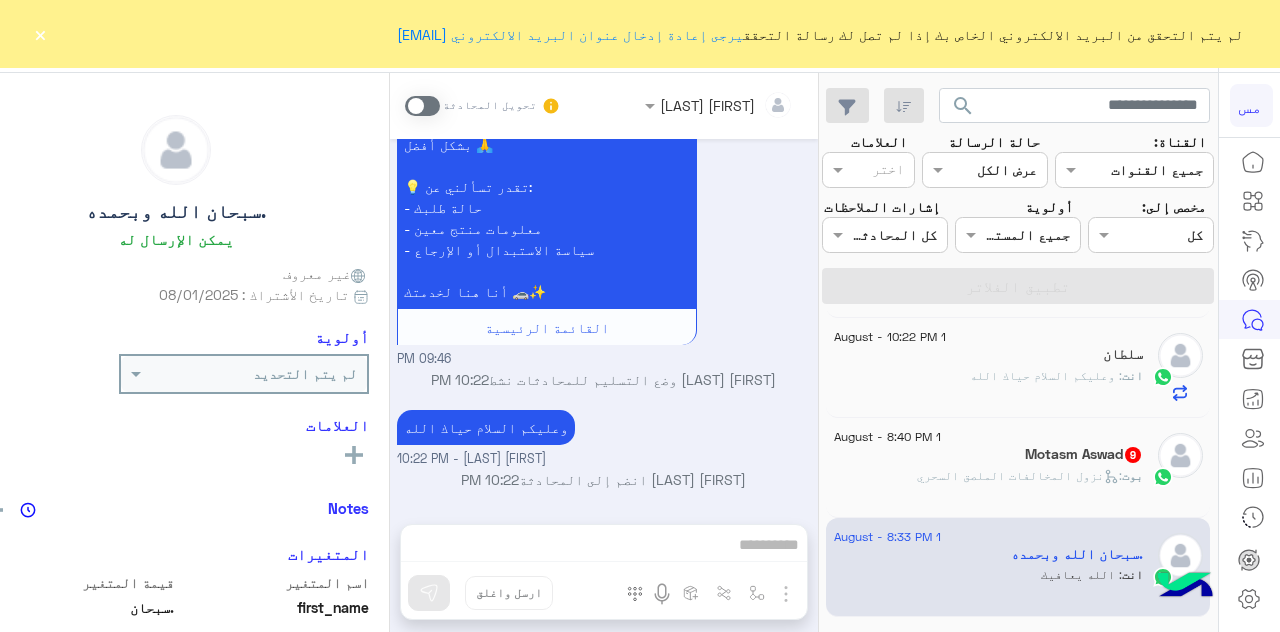 click on "[FIRST] [LAST] تحويل المحادثة     [DATE]  سلام عليكم   [TIME]  🧠 شكراً لرسالتك!   قاعد أحاول أفهم استفسارك بدقة، بس أحتاج توضيح بسيط منك عشان أقدر أساعدك بشكل أفضل 🙏 💡 تقدر تسألني عن: - حالة طلبك - معلومات منتج معين - سياسة الاستبدال أو الإرجاع أنا هنا لخدمتك 🚗✨  القائمة الرئيسية     [TIME]  حبيبي ابي رقم 1616   [TIME]  🧠 شكراً لرسالتك!   قاعد أحاول أفهم استفسارك بدقة، بس أحتاج توضيح بسيط منك عشان أقدر أساعدك بشكل أفضل 🙏 💡 تقدر تسألني عن: - حالة طلبك - معلومات منتج معين - سياسة الاستبدال أو الإرجاع أنا هنا لخدمتك 🚗✨  القائمة الرئيسية     [TIME]  امامي وخلفي   [TIME]" at bounding box center (604, 356) 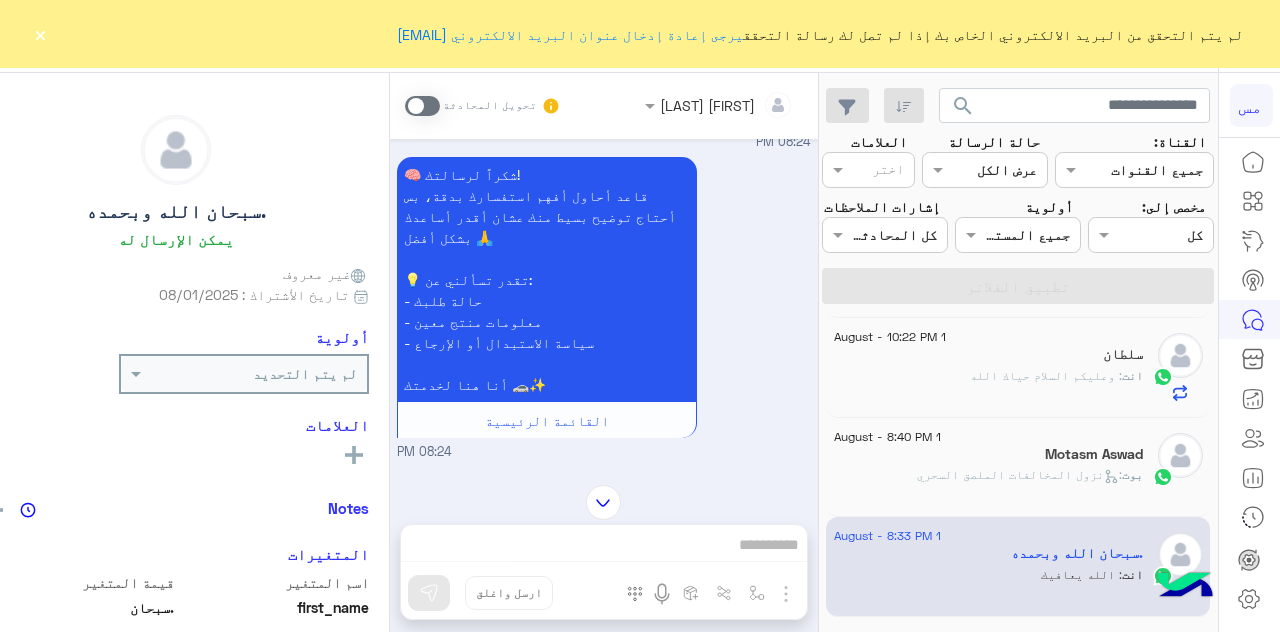 scroll, scrollTop: 236, scrollLeft: 0, axis: vertical 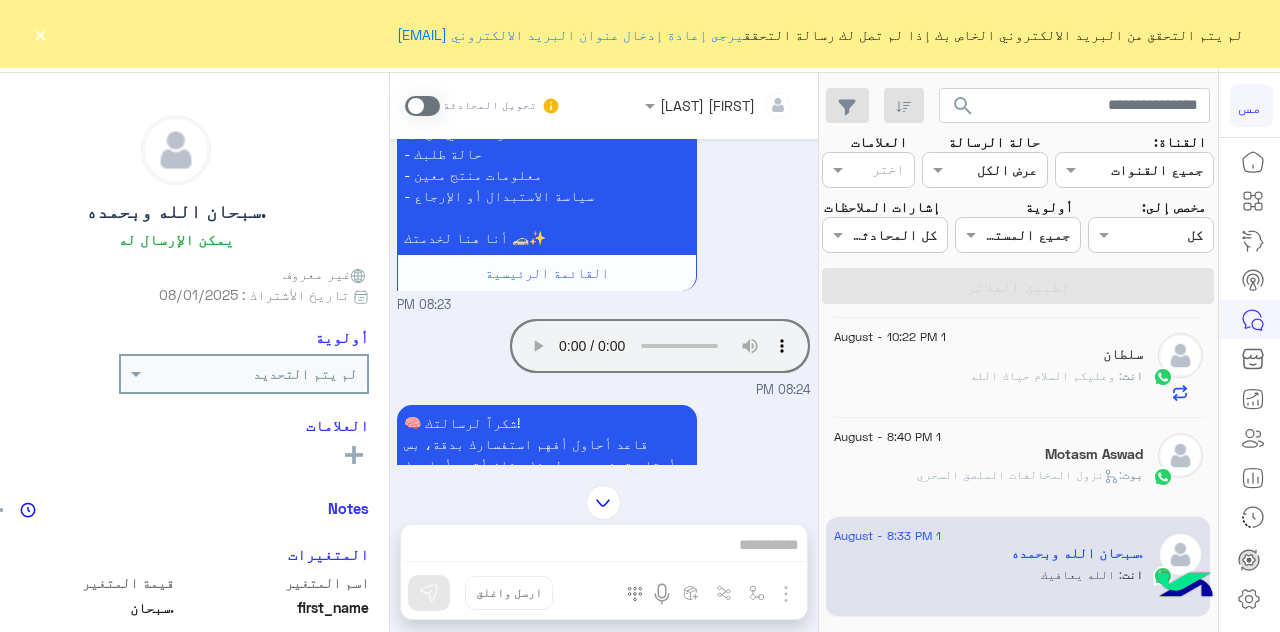 type 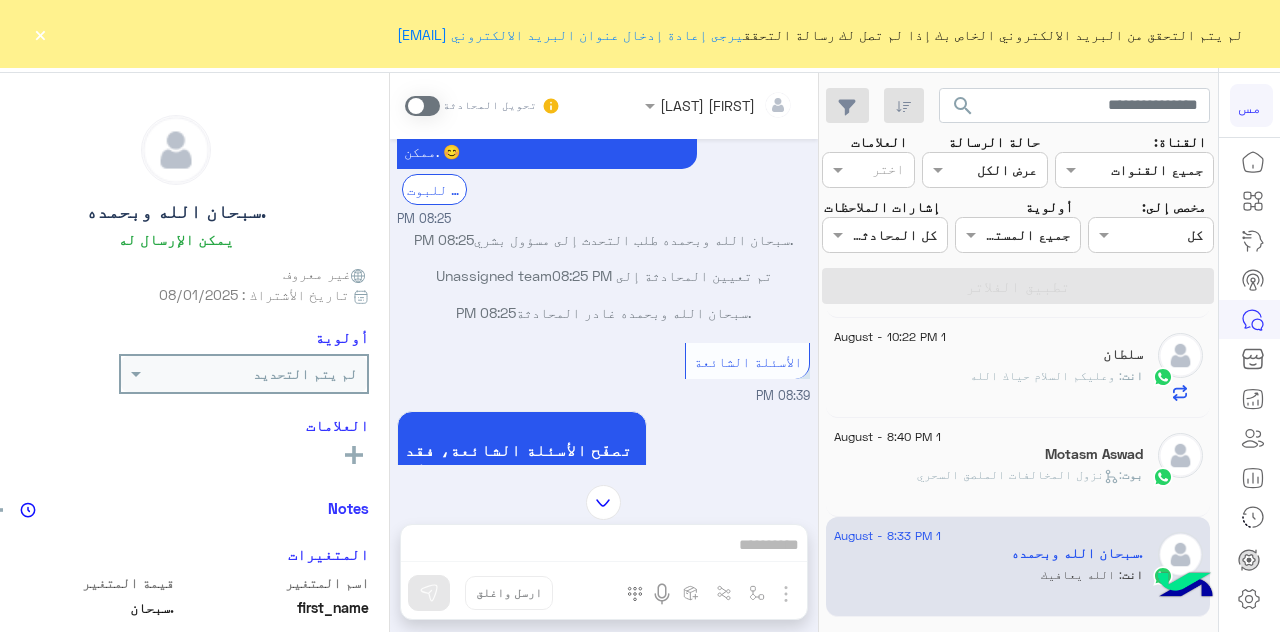 scroll, scrollTop: 2236, scrollLeft: 0, axis: vertical 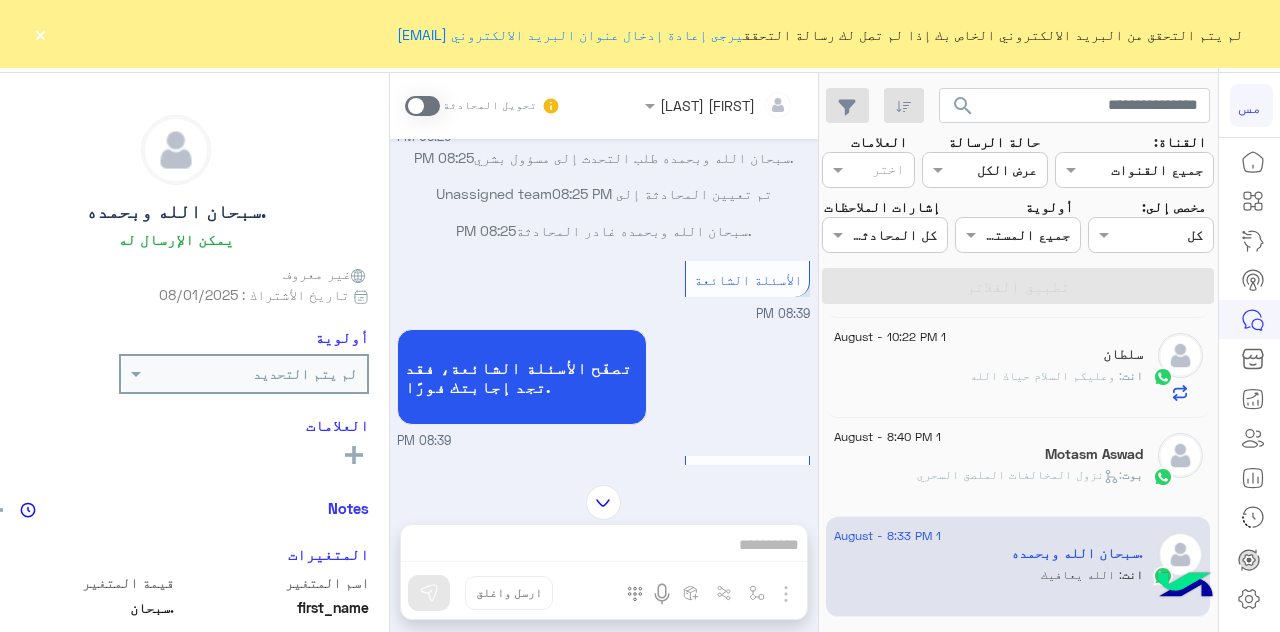 click on "عبدالعزيز صالح الباز  تحويل المحادثة     Aug 1, 2025  لاتترد بمراسلتنا وطرح استفسار   08:23 PM  🧠 شكراً لرسالتك!   قاعد أحاول أفهم استفسارك بدقة، بس أحتاج توضيح بسيط منك عشان أقدر أساعدك بشكل أفضل 🙏 💡 تقدر تسألني عن: - حالة طلبك - معلومات منتج معين - سياسة الاستبدال أو الإرجاع أنا هنا لخدمتك 🚗✨  القائمة الرئيسية     08:23 PM   Your browser does not support the audio tag.
08:24 PM  🧠 شكراً لرسالتك!   قاعد أحاول أفهم استفسارك بدقة، بس أحتاج توضيح بسيط منك عشان أقدر أساعدك بشكل أفضل 🙏 💡 تقدر تسألني عن: - حالة طلبك - معلومات منتج معين - سياسة الاستبدال أو الإرجاع أنا هنا لخدمتك 🚗✨  القائمة الرئيسية" at bounding box center (604, 356) 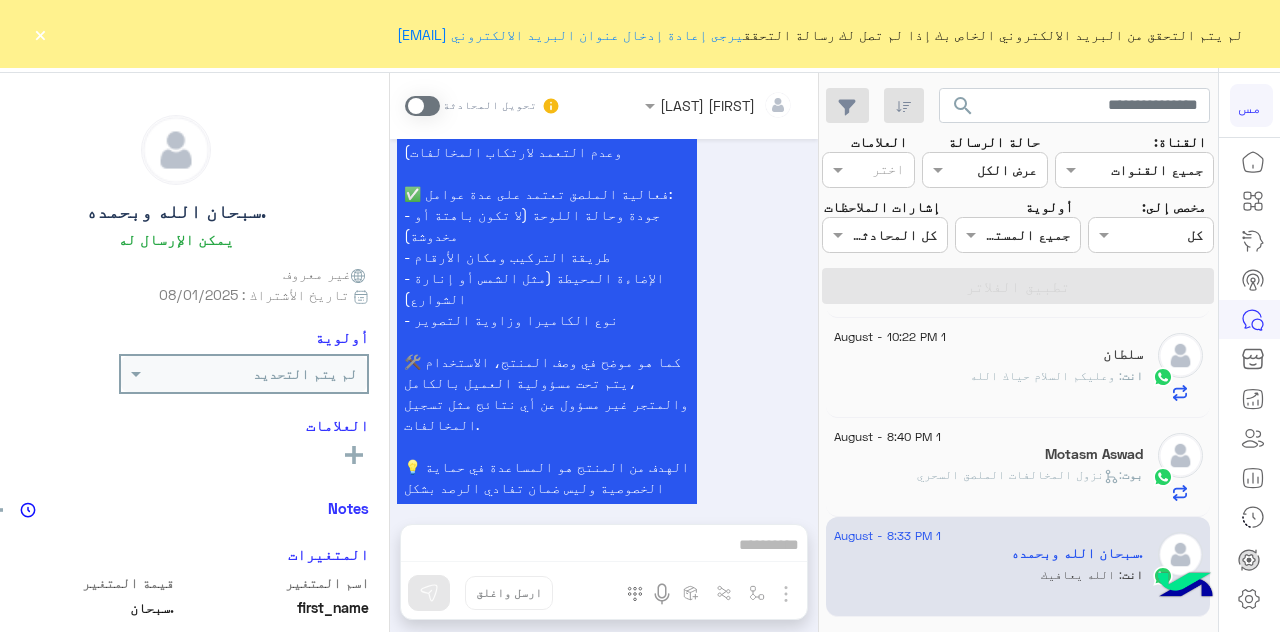 click on "عبدالعزيز صالح الباز  تحويل المحادثة     Aug 1, 2025  لاتترد بمراسلتنا وطرح استفسار   08:23 PM  🧠 شكراً لرسالتك!   قاعد أحاول أفهم استفسارك بدقة، بس أحتاج توضيح بسيط منك عشان أقدر أساعدك بشكل أفضل 🙏 💡 تقدر تسألني عن: - حالة طلبك - معلومات منتج معين - سياسة الاستبدال أو الإرجاع أنا هنا لخدمتك 🚗✨  القائمة الرئيسية     08:23 PM   Your browser does not support the audio tag.
08:24 PM  🧠 شكراً لرسالتك!   قاعد أحاول أفهم استفسارك بدقة، بس أحتاج توضيح بسيط منك عشان أقدر أساعدك بشكل أفضل 🙏 💡 تقدر تسألني عن: - حالة طلبك - معلومات منتج معين - سياسة الاستبدال أو الإرجاع أنا هنا لخدمتك 🚗✨  القائمة الرئيسية" at bounding box center (604, 356) 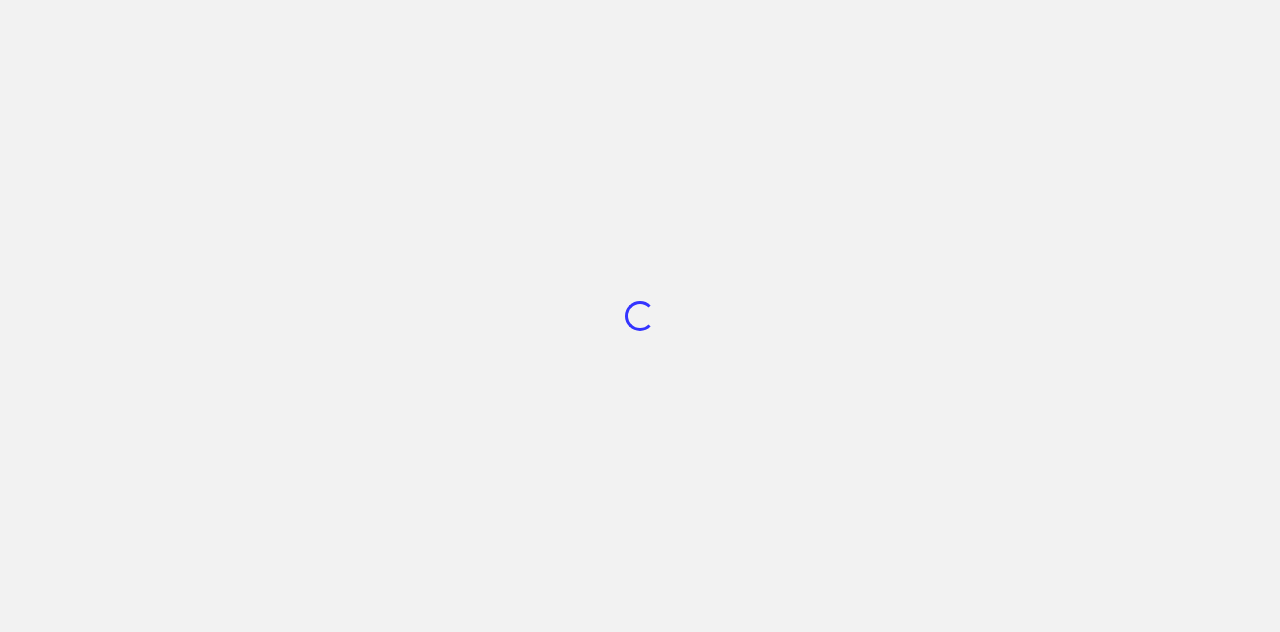 scroll, scrollTop: 0, scrollLeft: 0, axis: both 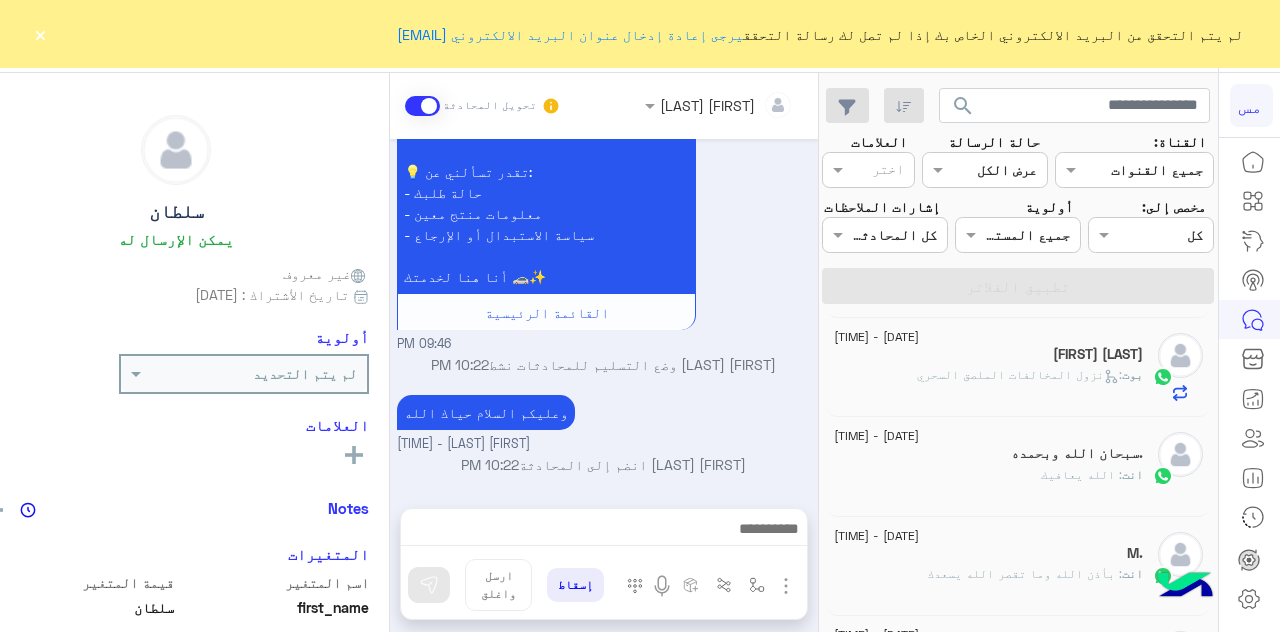 click on "انت  : الله يعافيك" 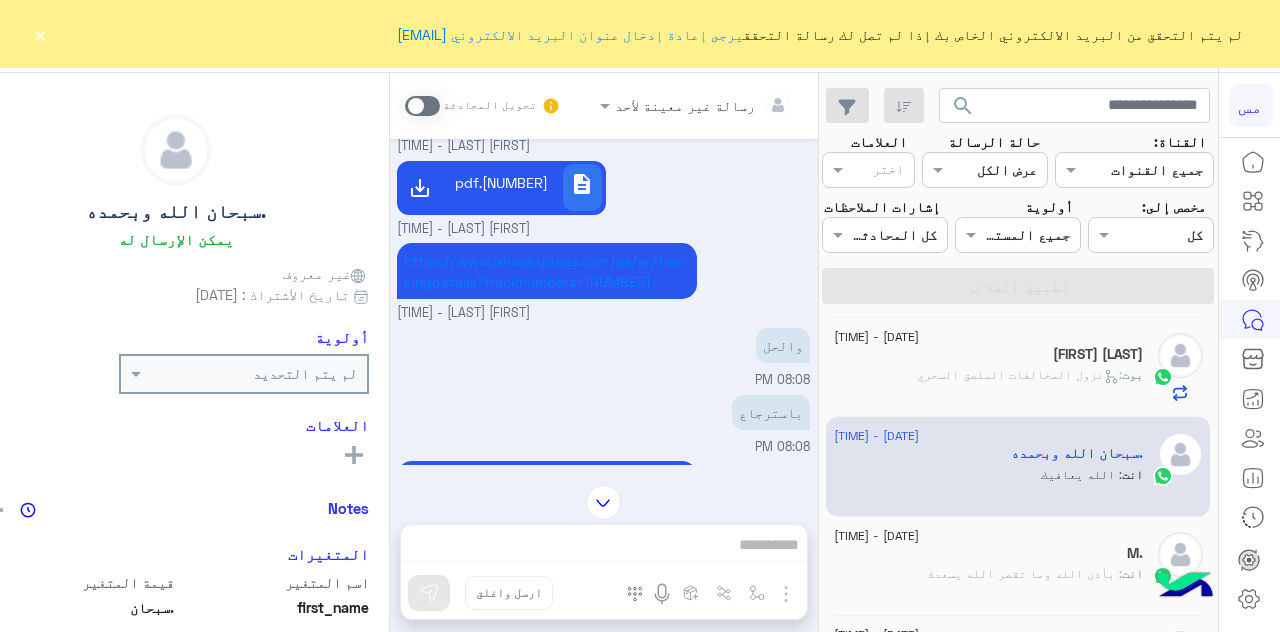 scroll, scrollTop: 1133, scrollLeft: 0, axis: vertical 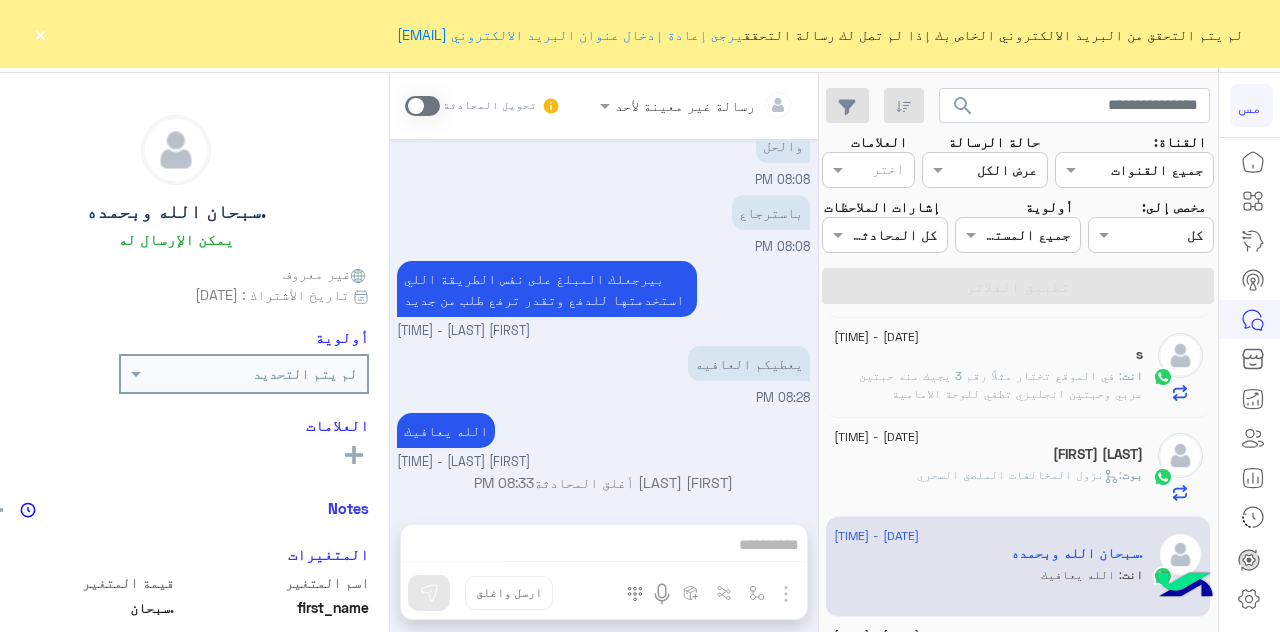 click on ":   نزول المخالفات الملصق السحري" 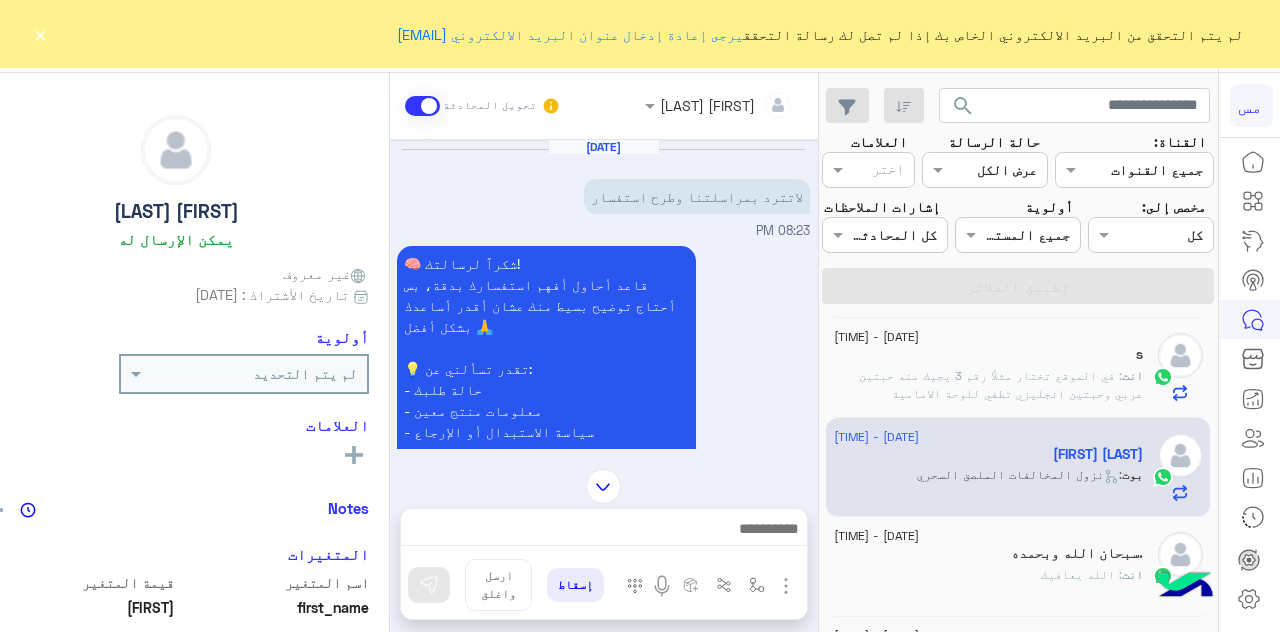 scroll, scrollTop: 331, scrollLeft: 0, axis: vertical 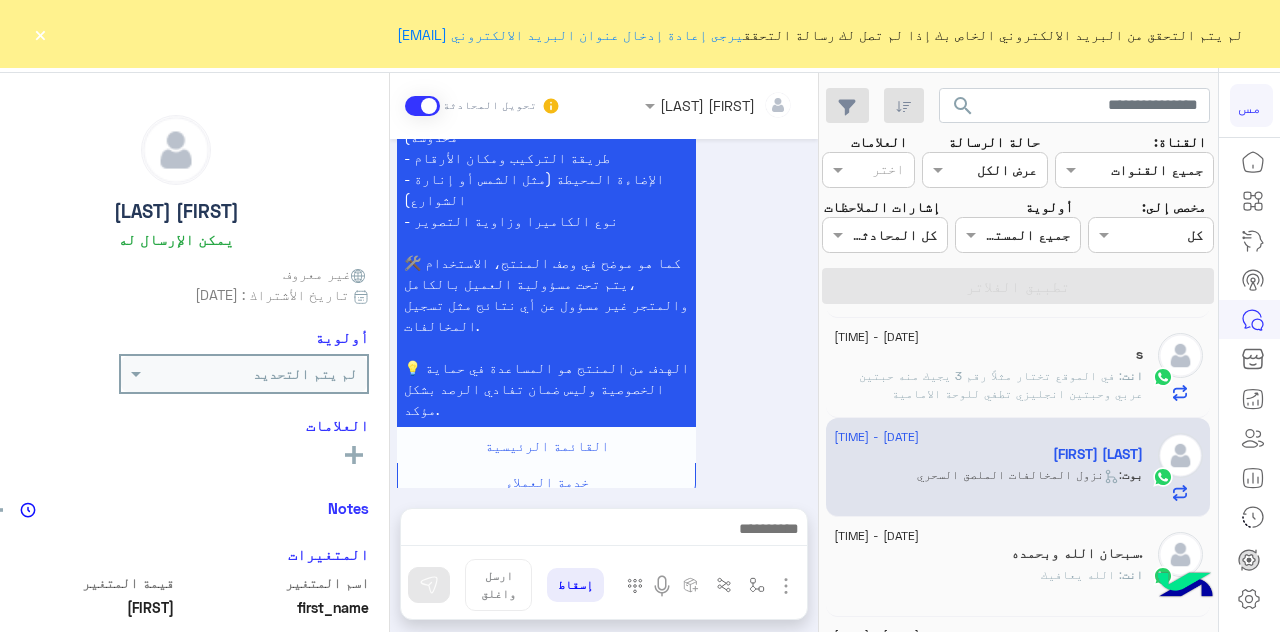 click at bounding box center [604, 534] 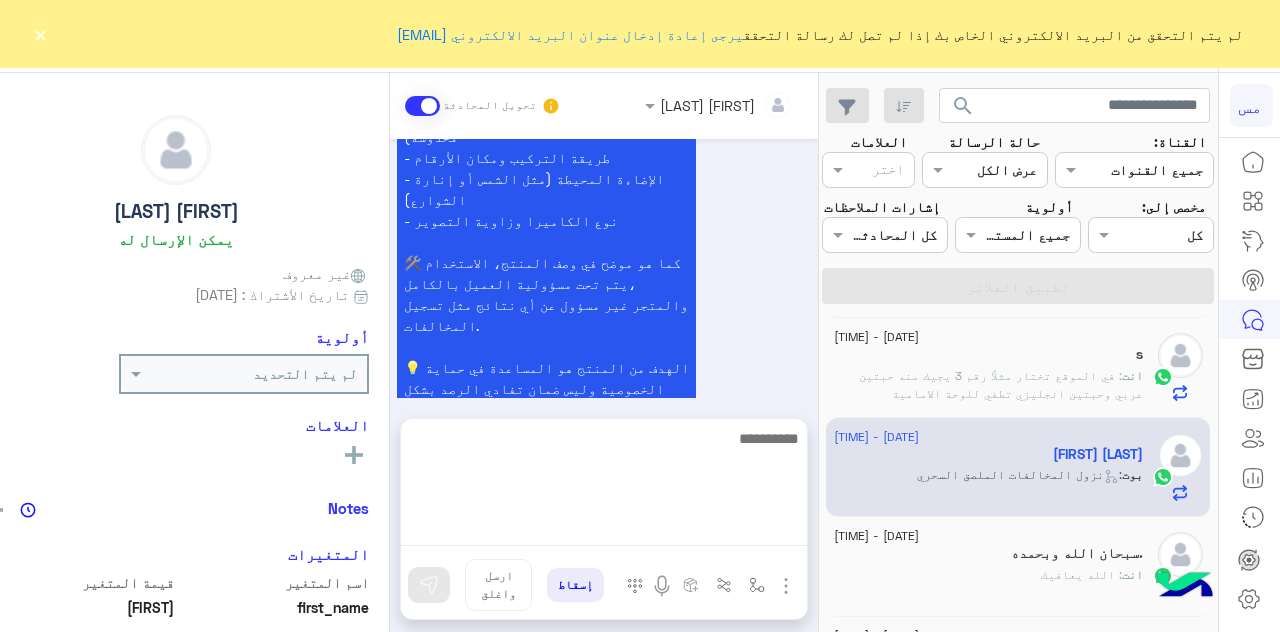 click at bounding box center [604, 486] 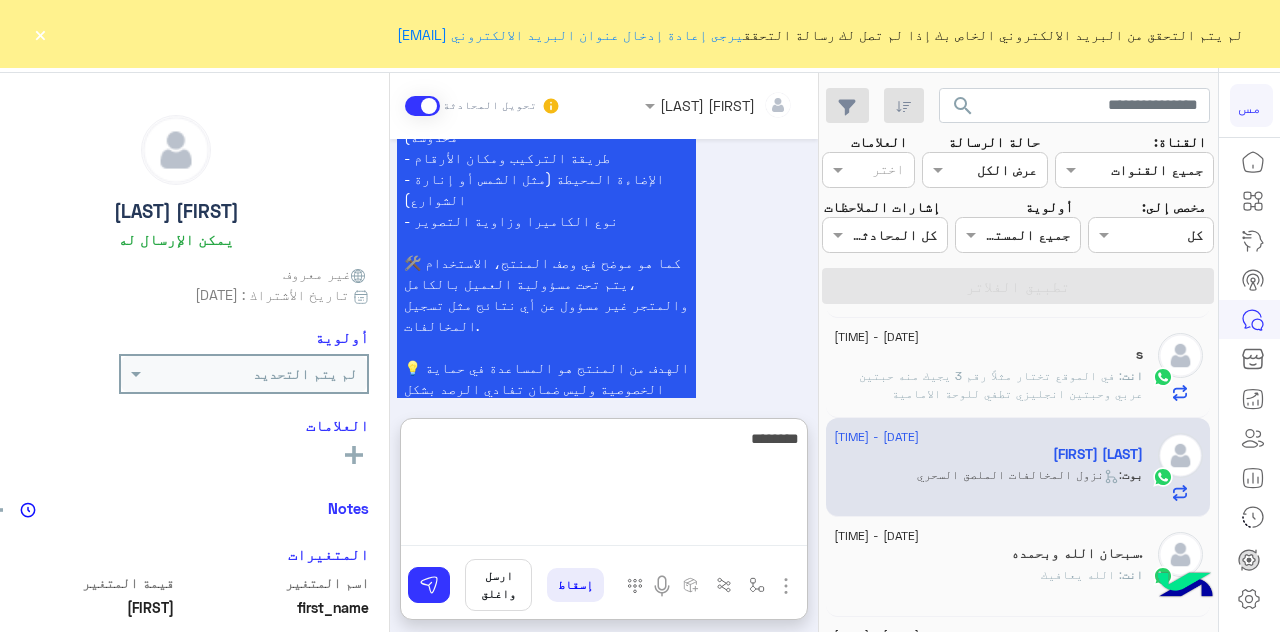 type on "*********" 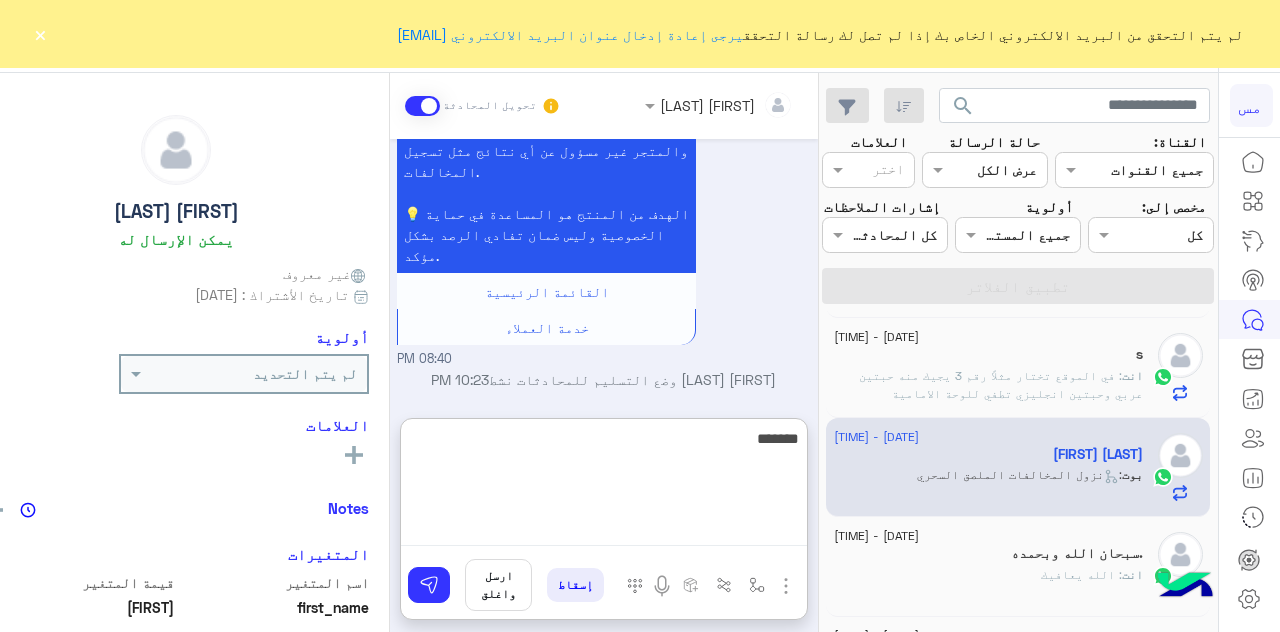 scroll, scrollTop: 3062, scrollLeft: 0, axis: vertical 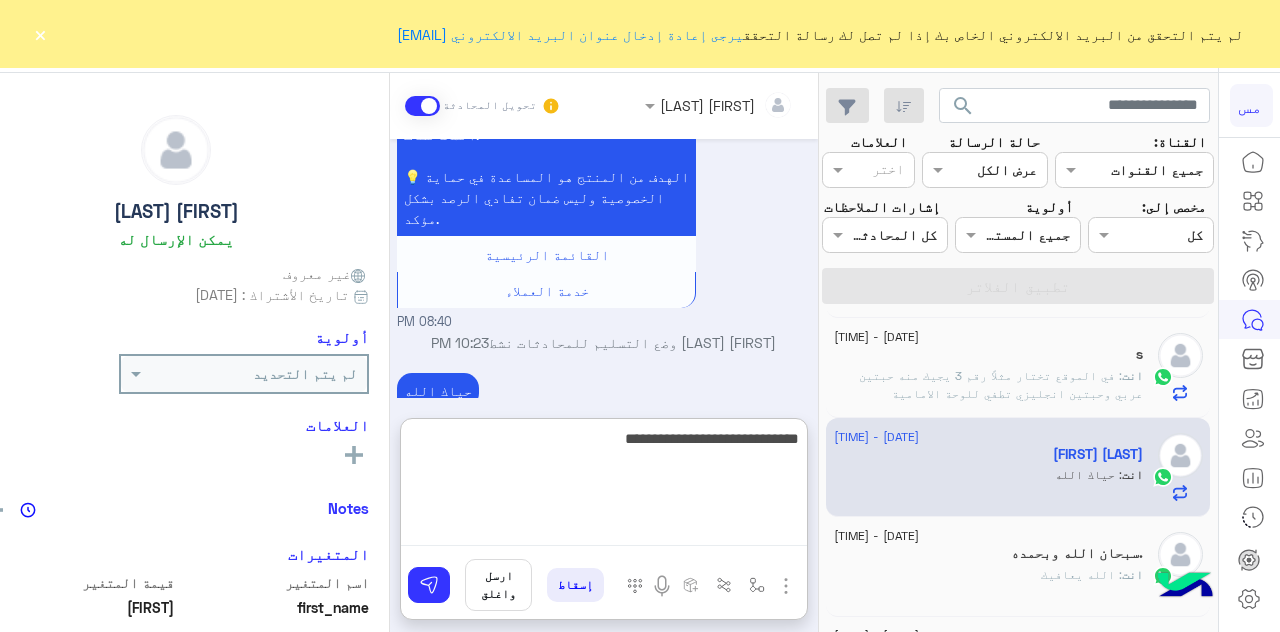 type on "**********" 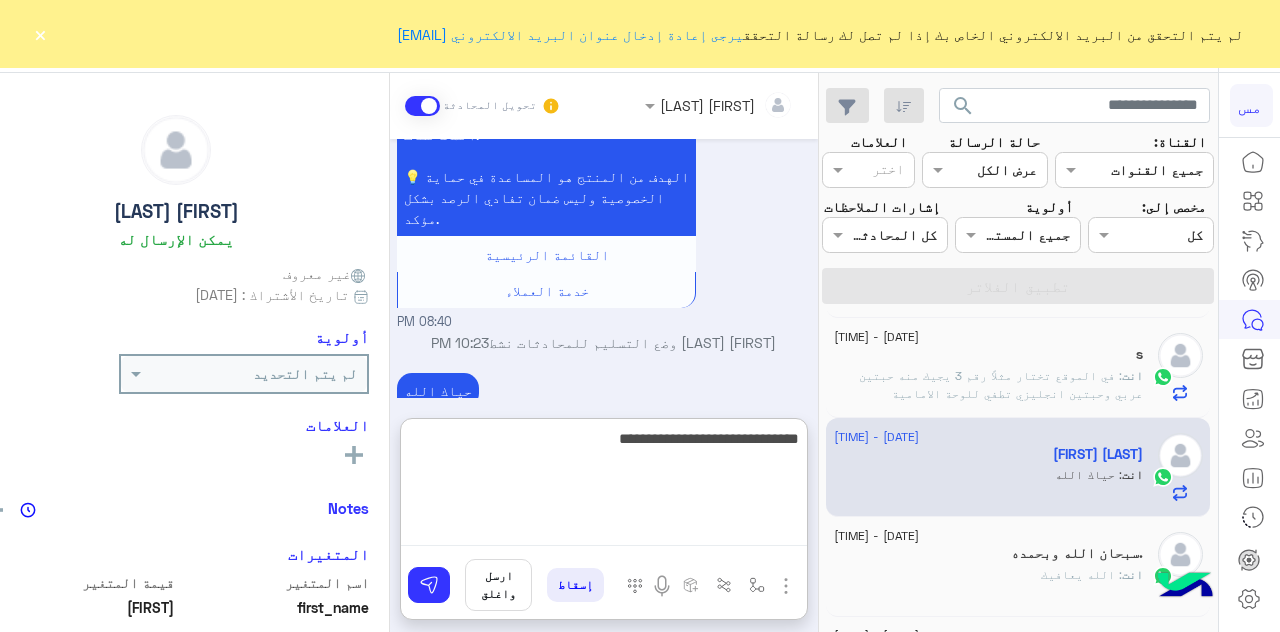 type 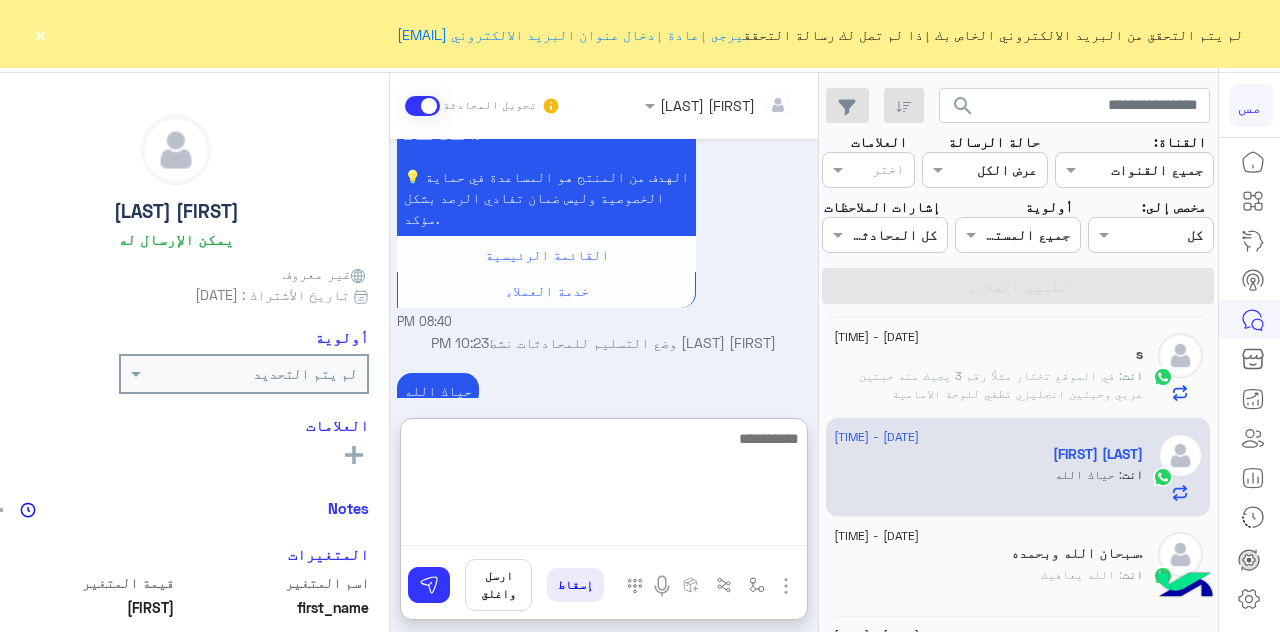 scroll, scrollTop: 3125, scrollLeft: 0, axis: vertical 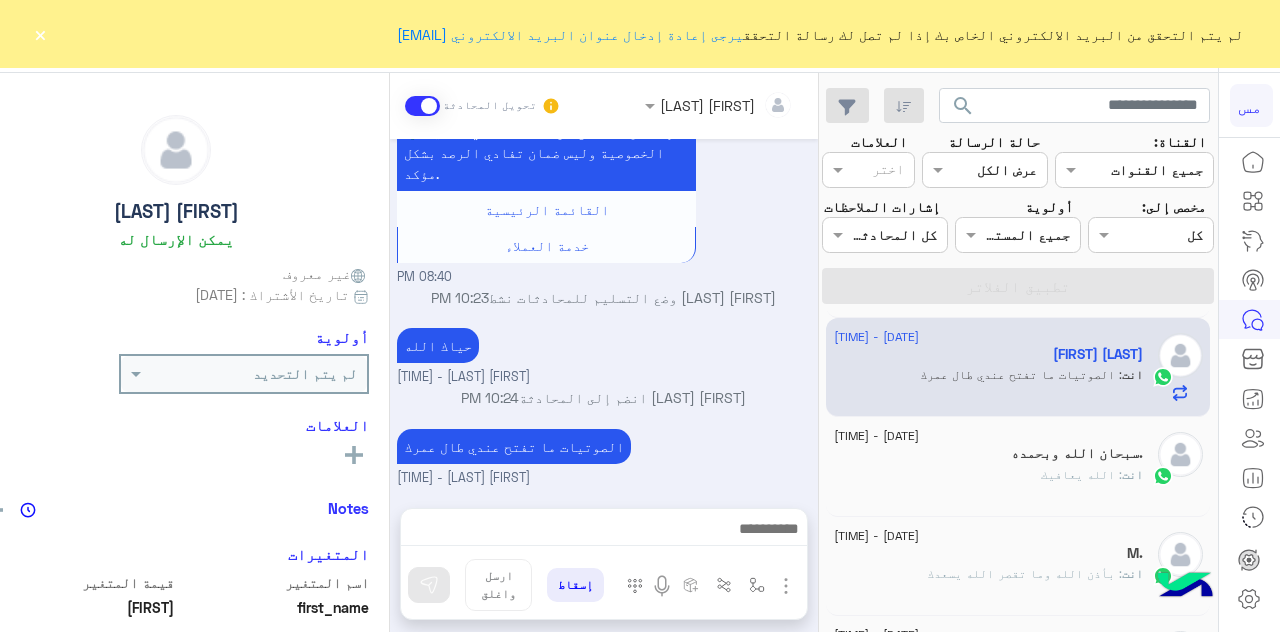 click on ".سبحان الله وبحمده" 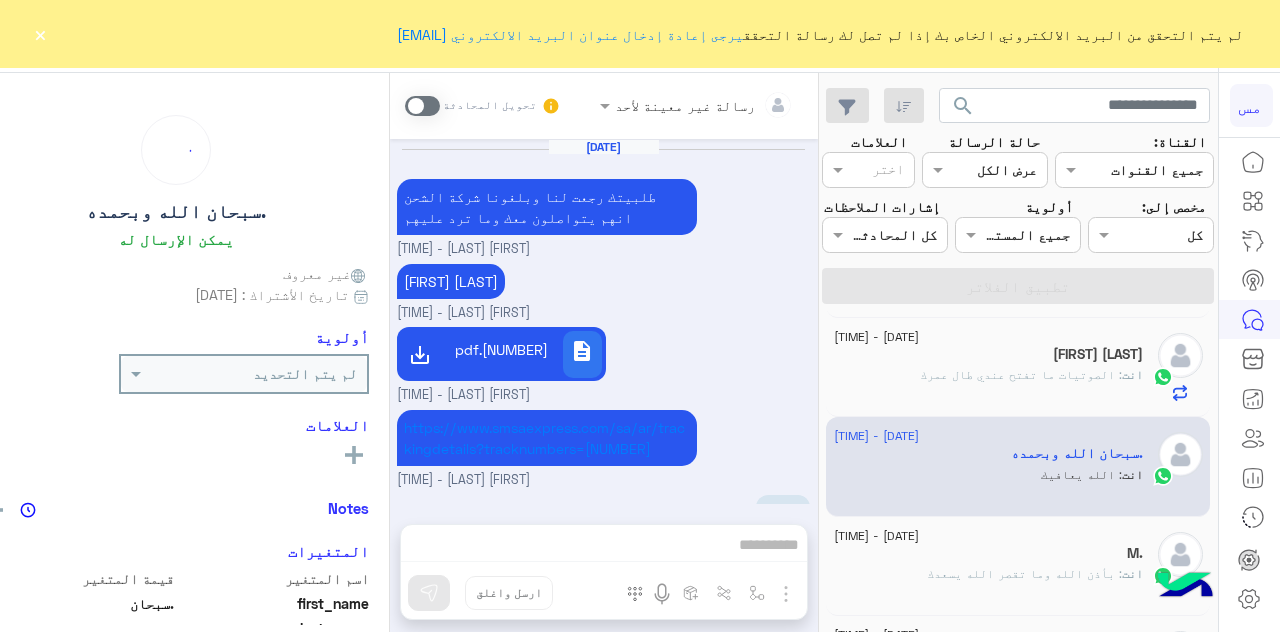 scroll, scrollTop: 368, scrollLeft: 0, axis: vertical 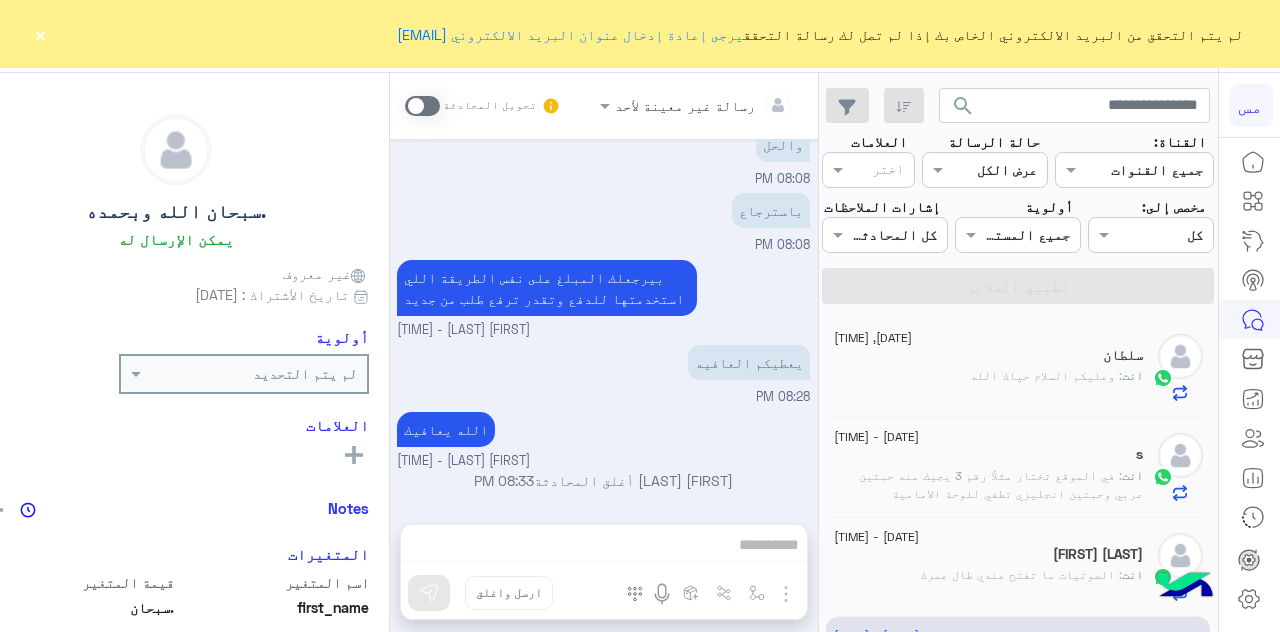 click on "1 August - 10:21 PM" 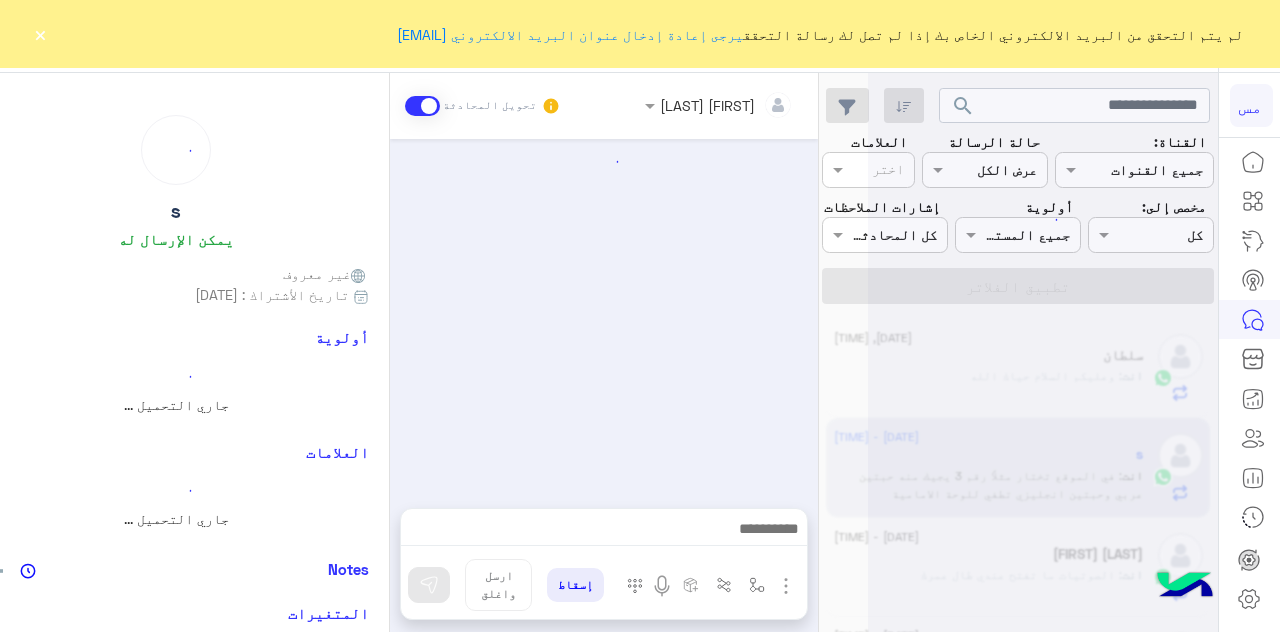 scroll, scrollTop: 0, scrollLeft: 0, axis: both 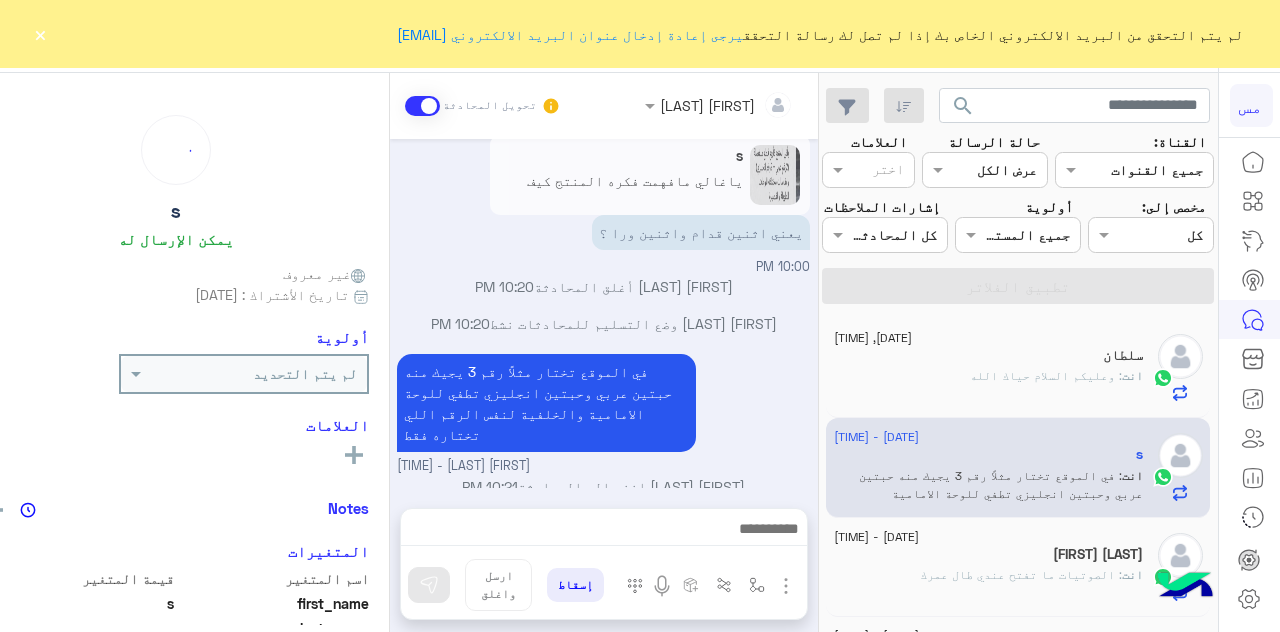 click on "Motasm Aswad" 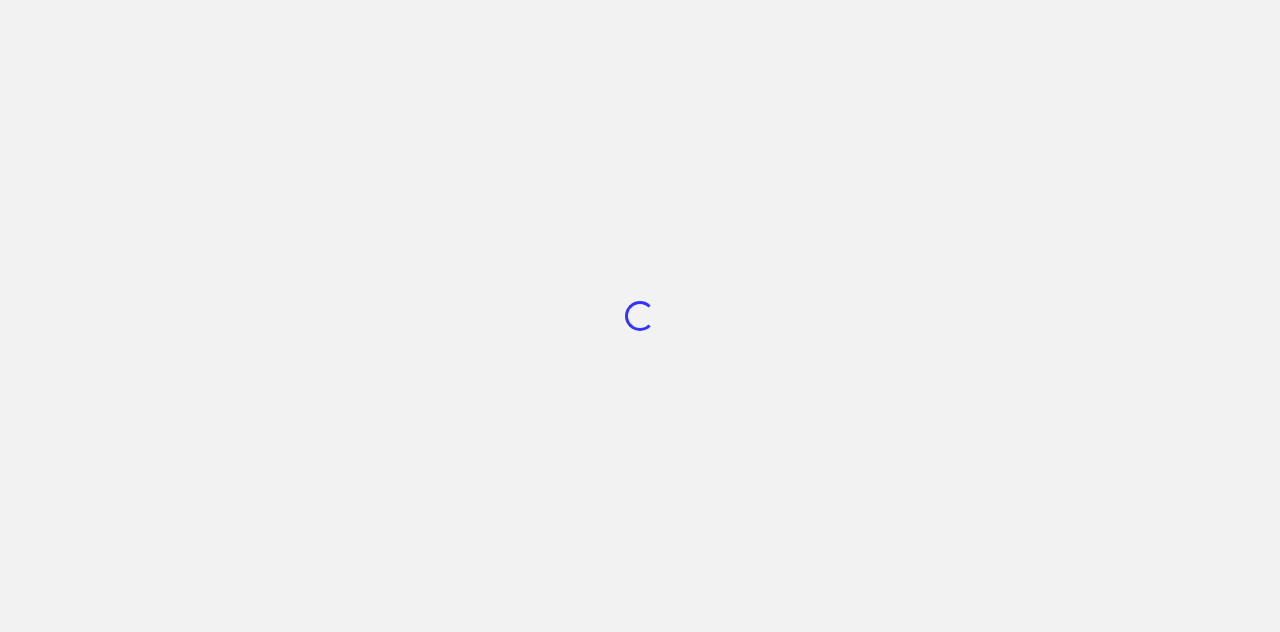 scroll, scrollTop: 0, scrollLeft: 0, axis: both 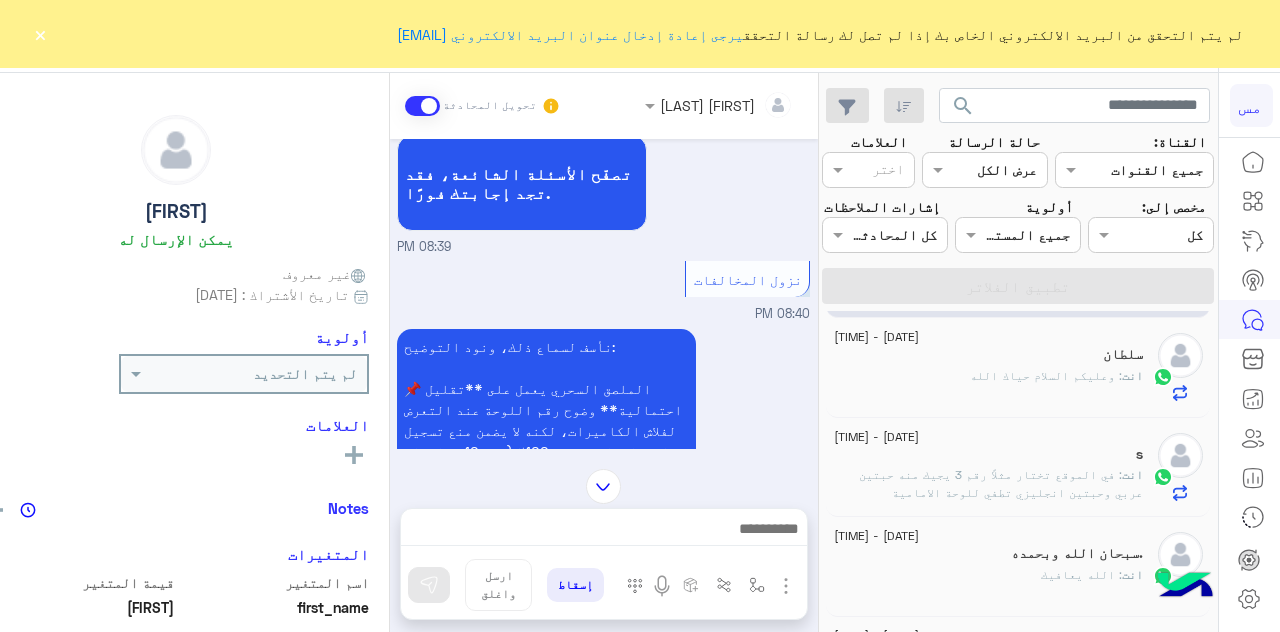 click on "انت  : وعليكم السلام حياك الله" 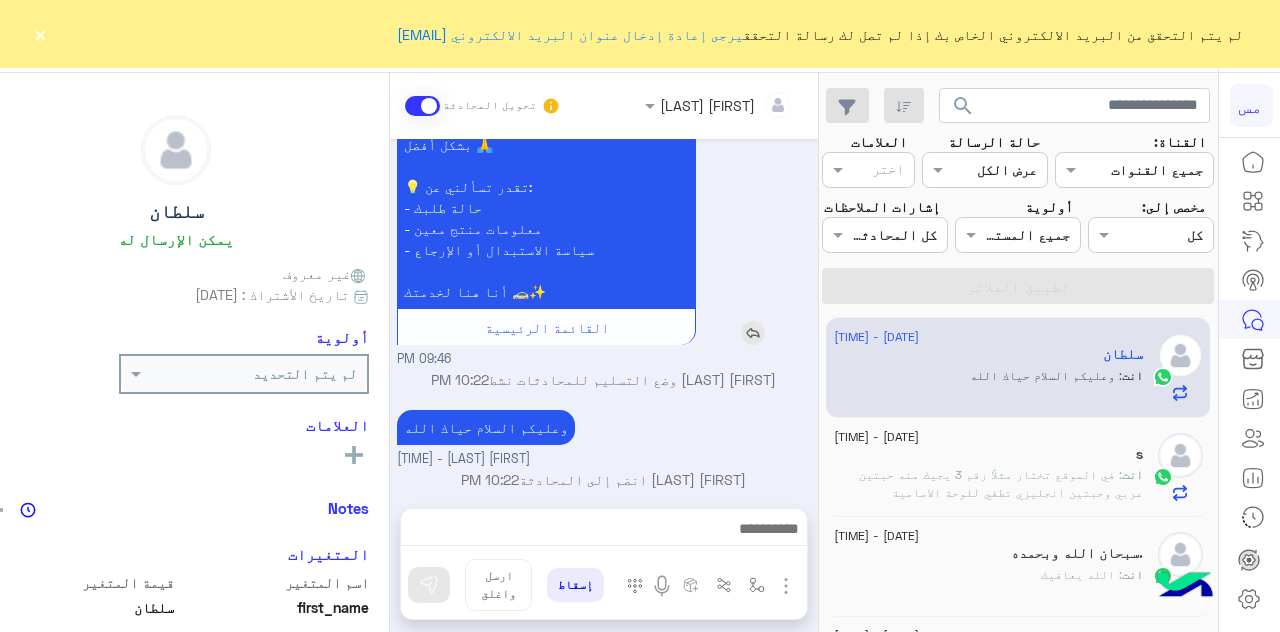 scroll, scrollTop: 949, scrollLeft: 0, axis: vertical 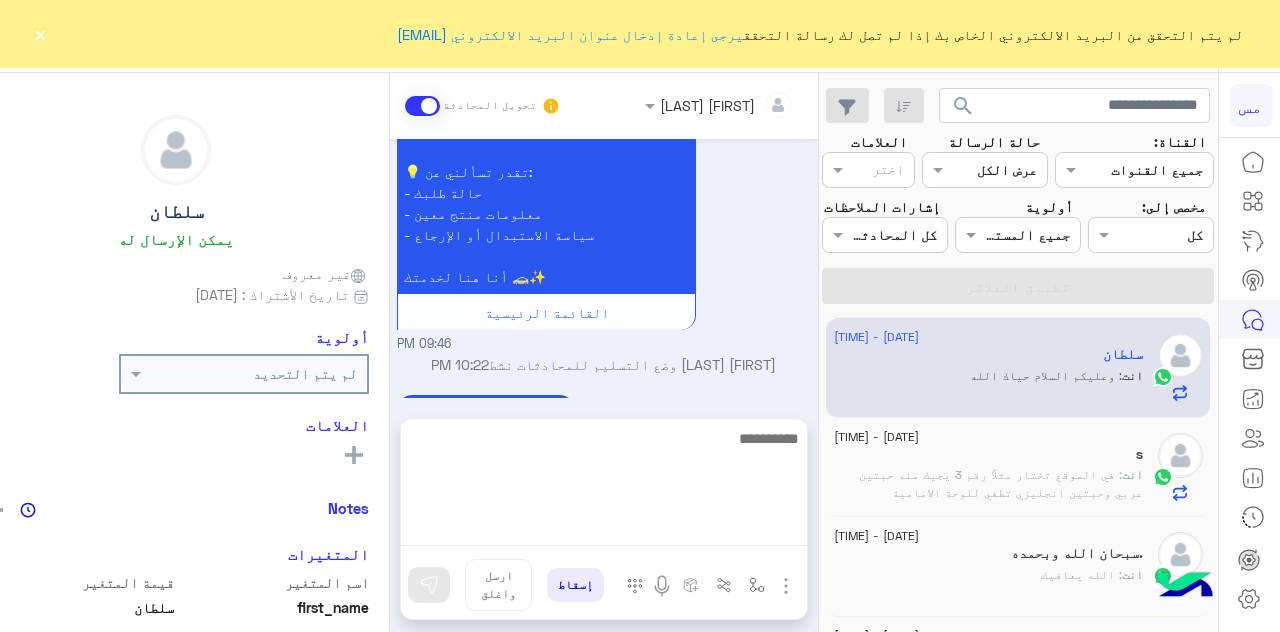 click at bounding box center [604, 486] 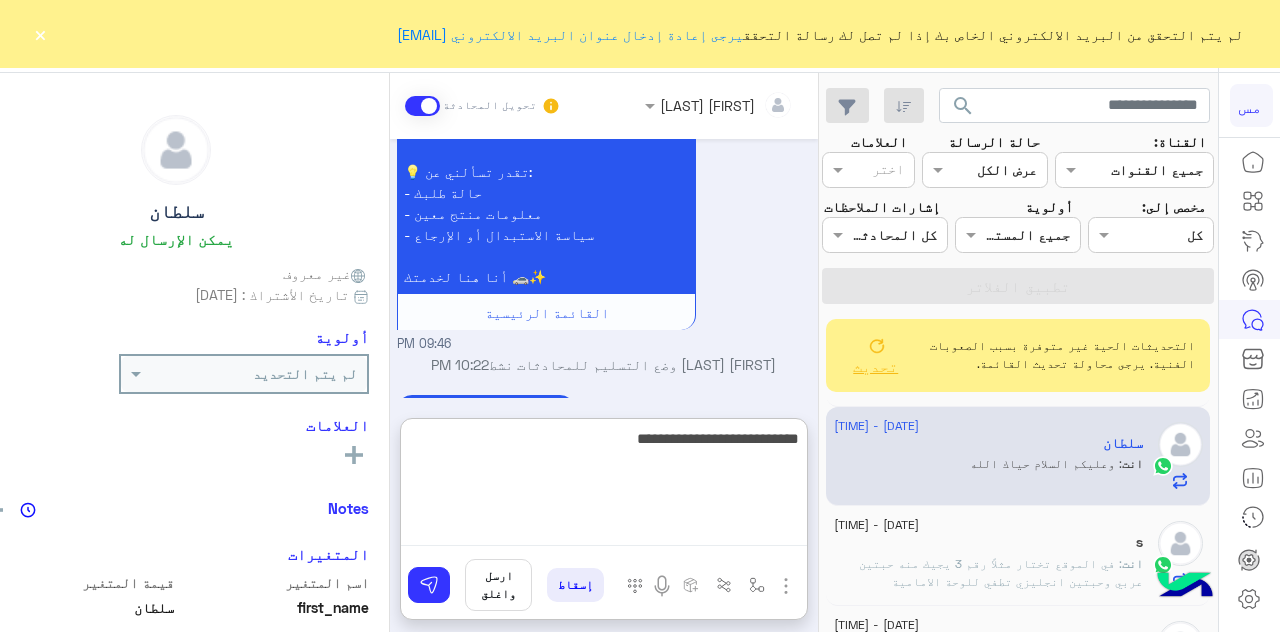 type on "**********" 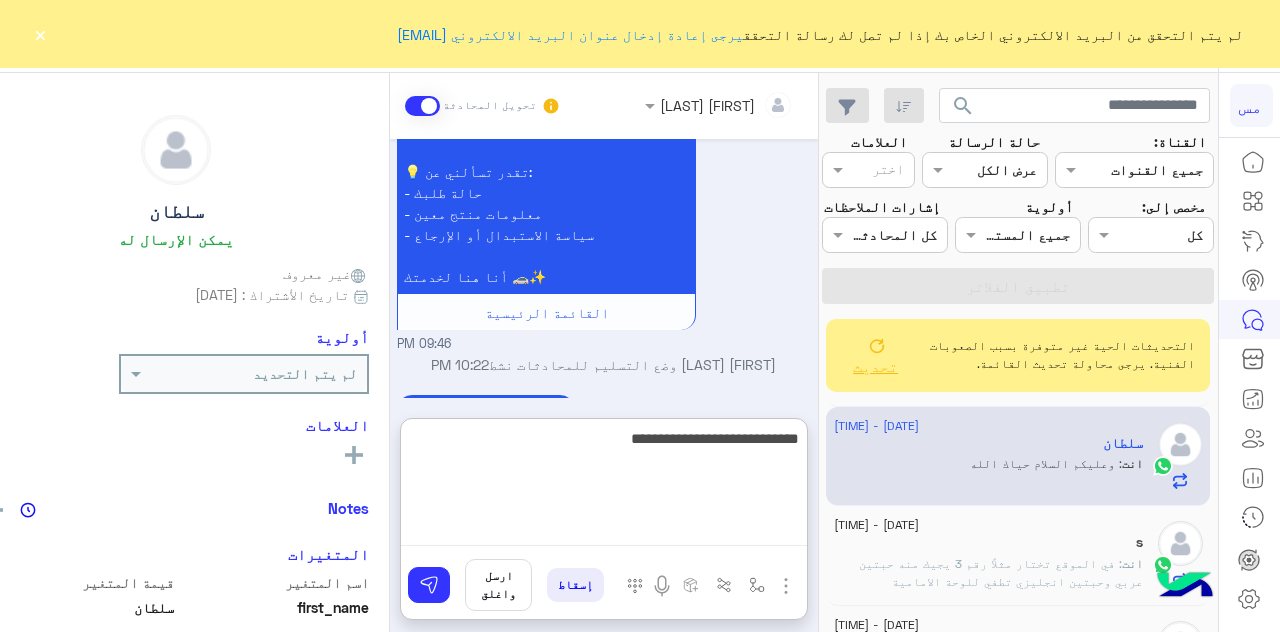type 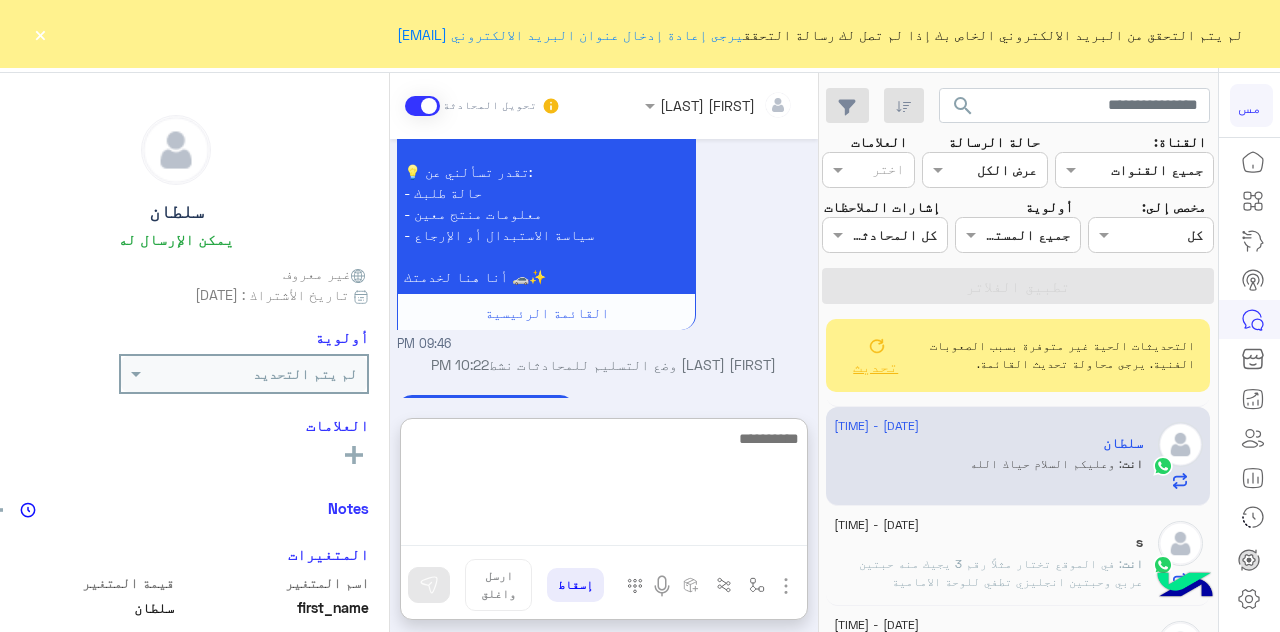 scroll, scrollTop: 1102, scrollLeft: 0, axis: vertical 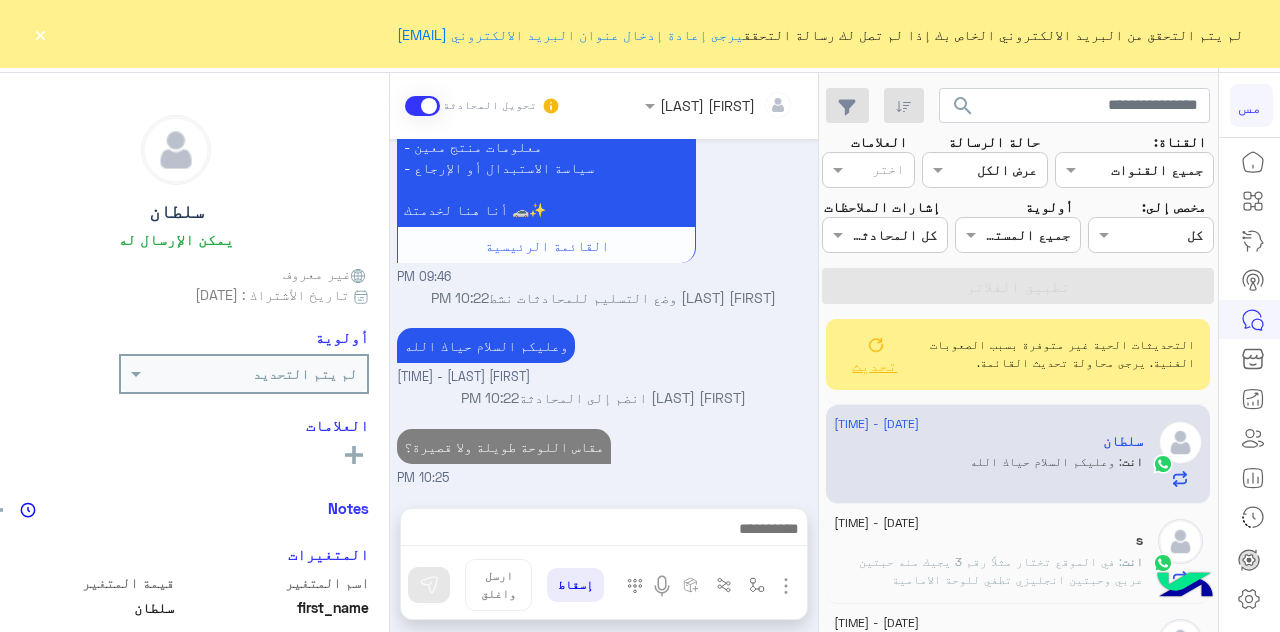 click on "التحديثات الحية غير متوفرة بسبب الصعوبات الفنية. يرجى محاولة تحديث القائمة.  تحديث" 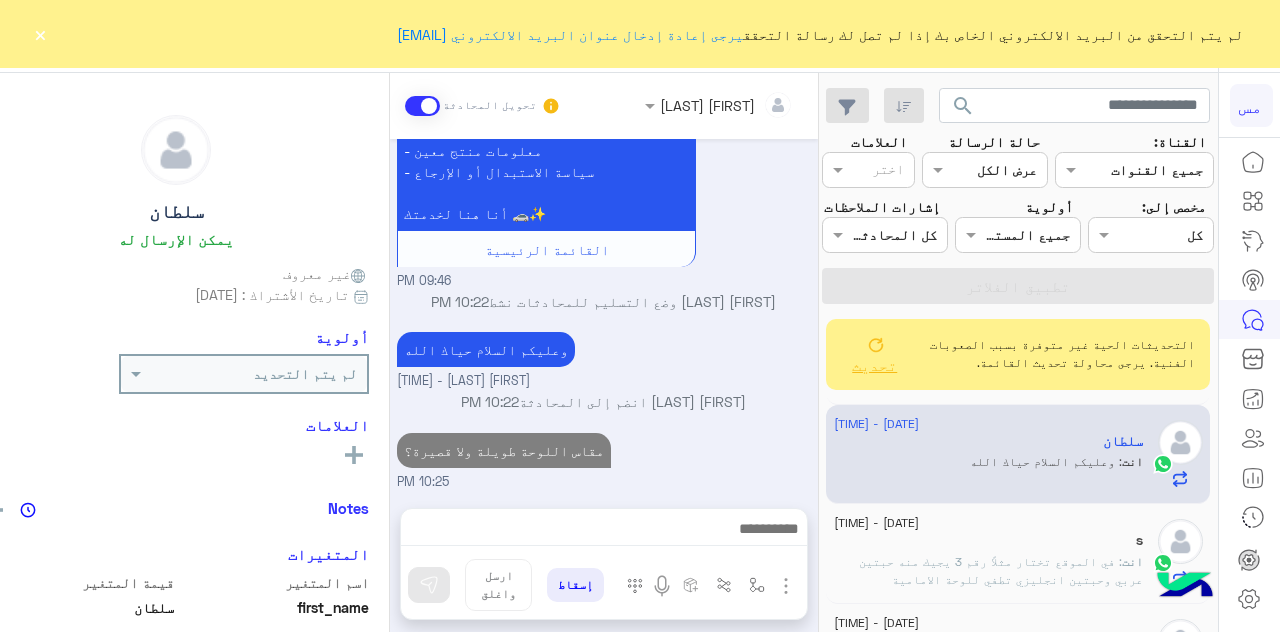 click on "تحديث" 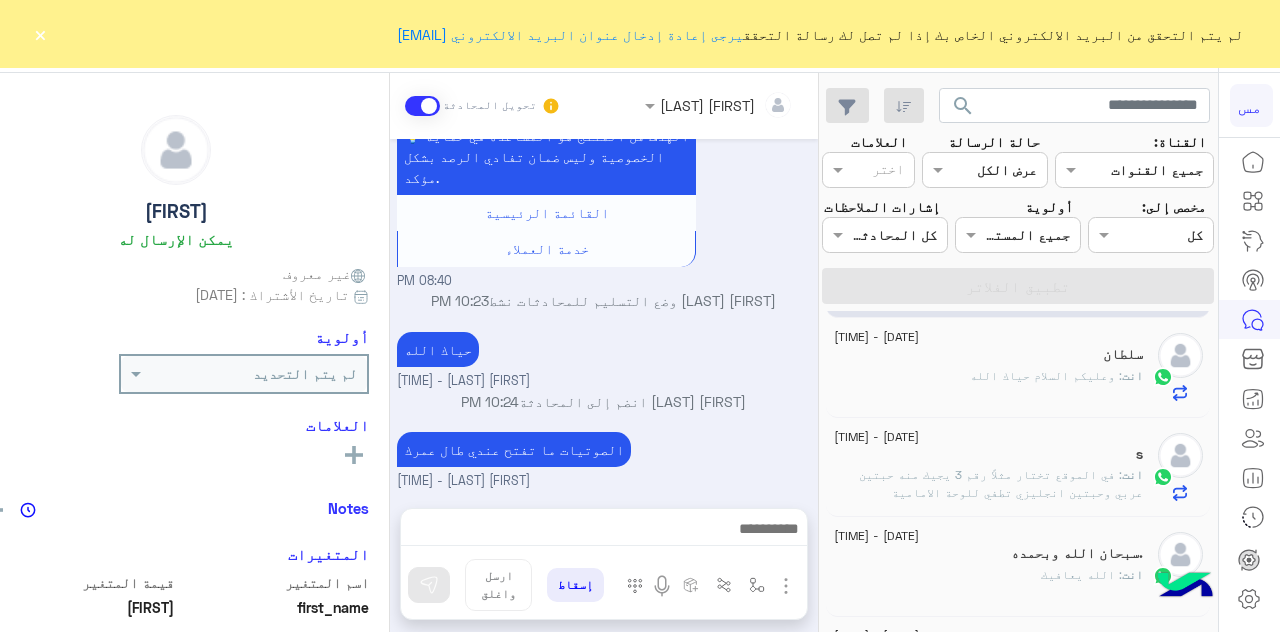 scroll, scrollTop: 358, scrollLeft: 0, axis: vertical 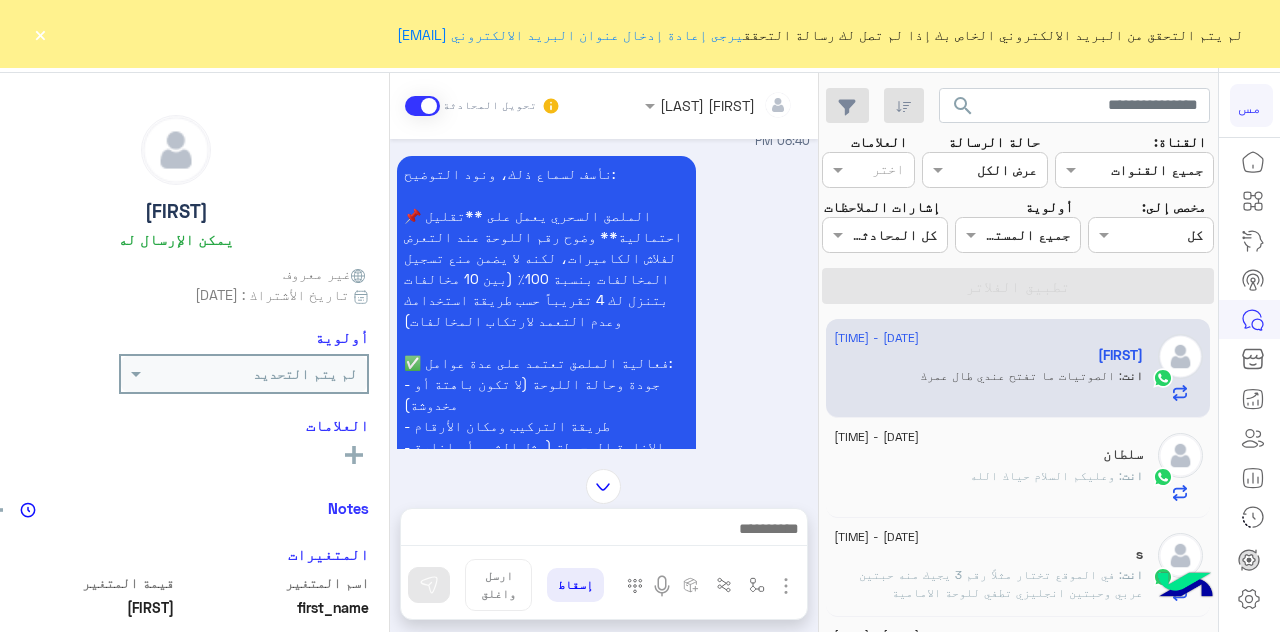 click on "انت  : وعليكم السلام حياك الله" 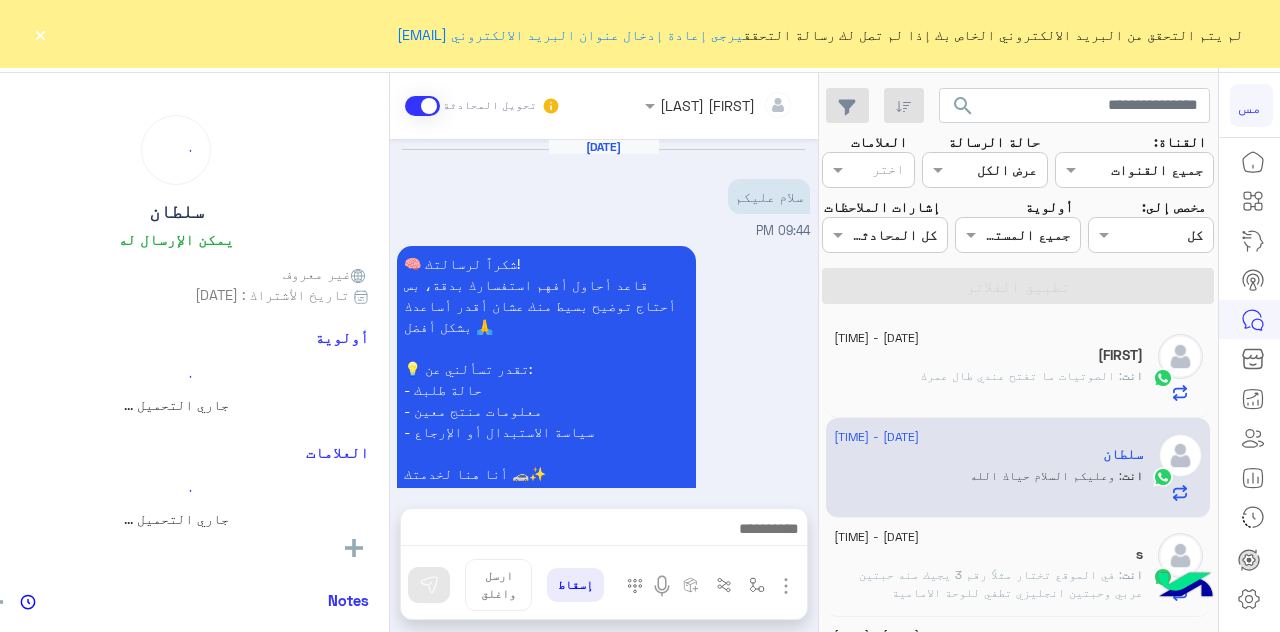 scroll, scrollTop: 949, scrollLeft: 0, axis: vertical 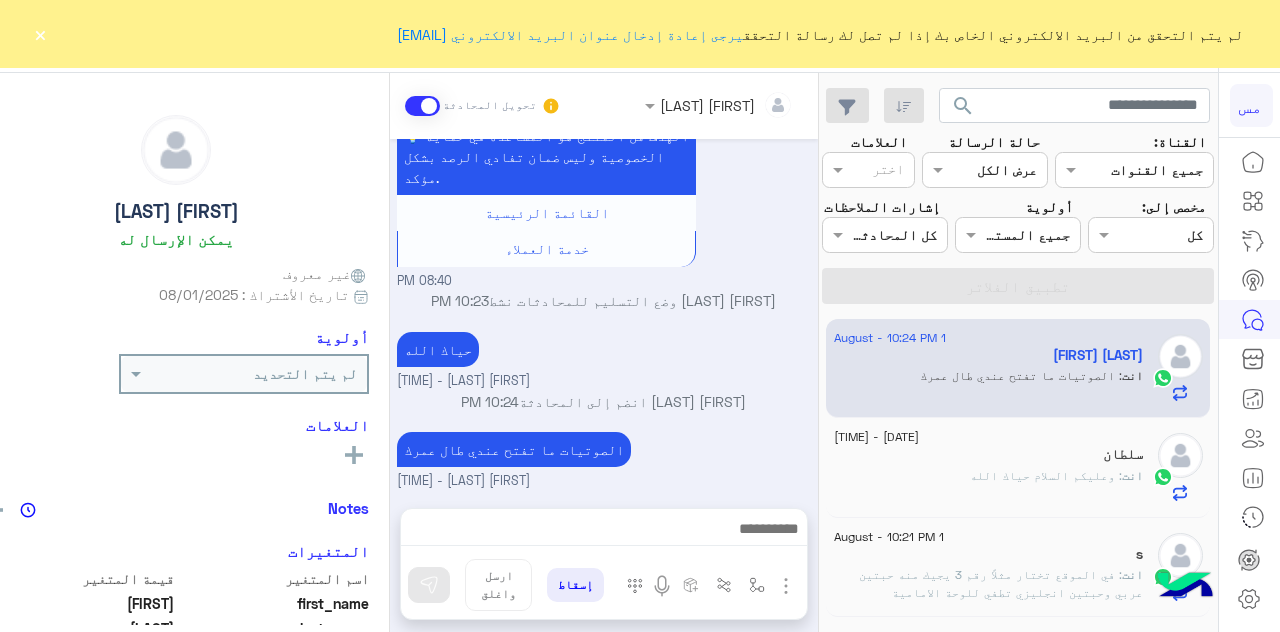 click on ": وعليكم السلام حياك الله" 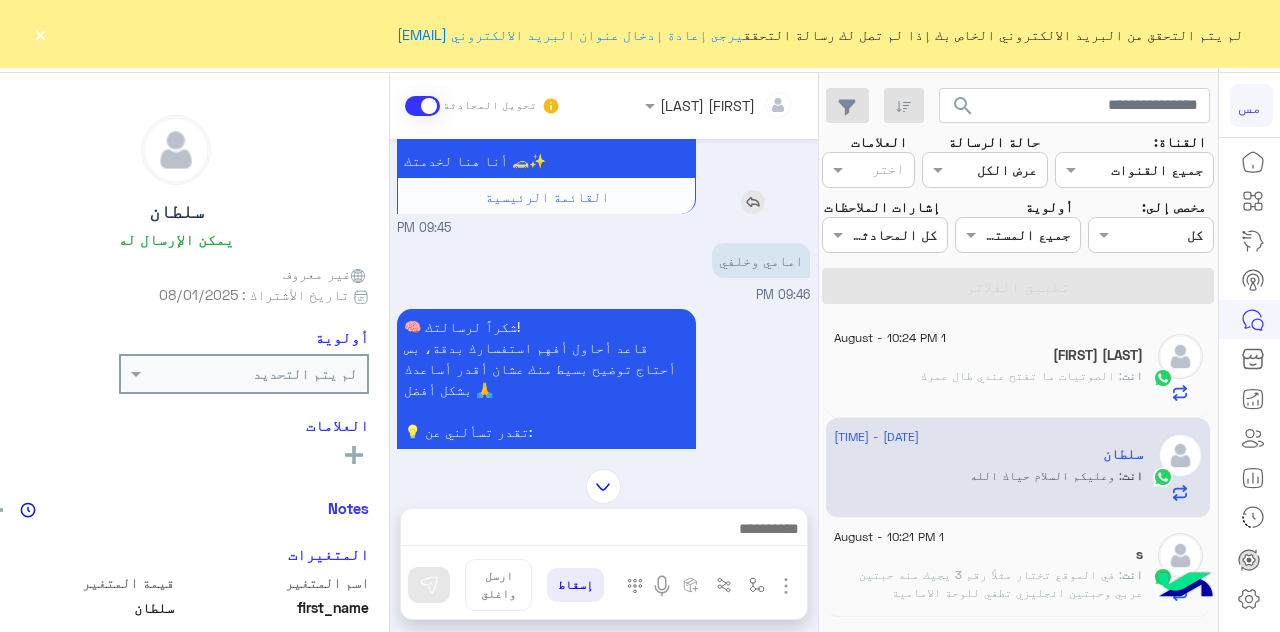 scroll, scrollTop: 949, scrollLeft: 0, axis: vertical 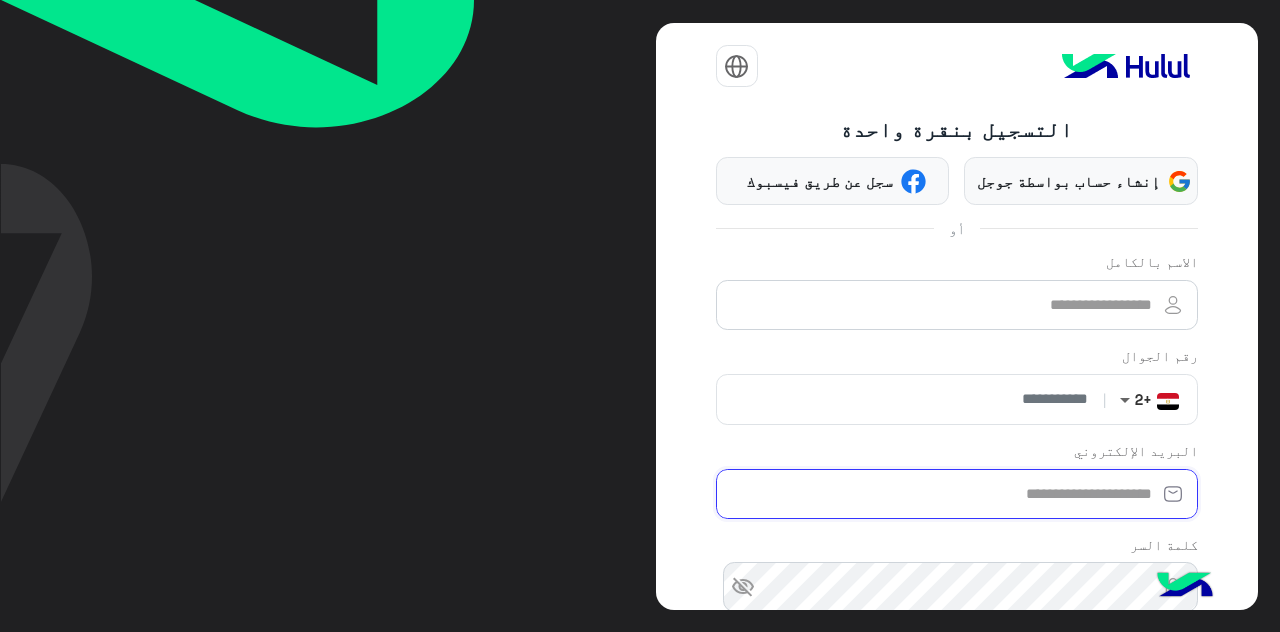 type on "**********" 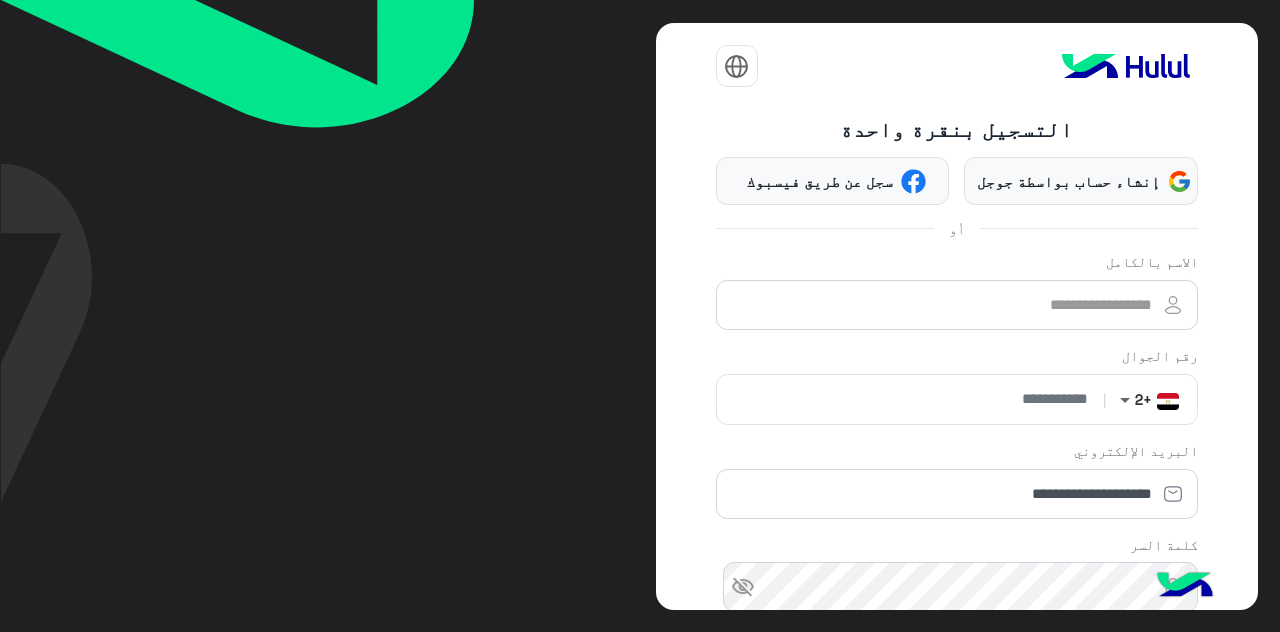 click 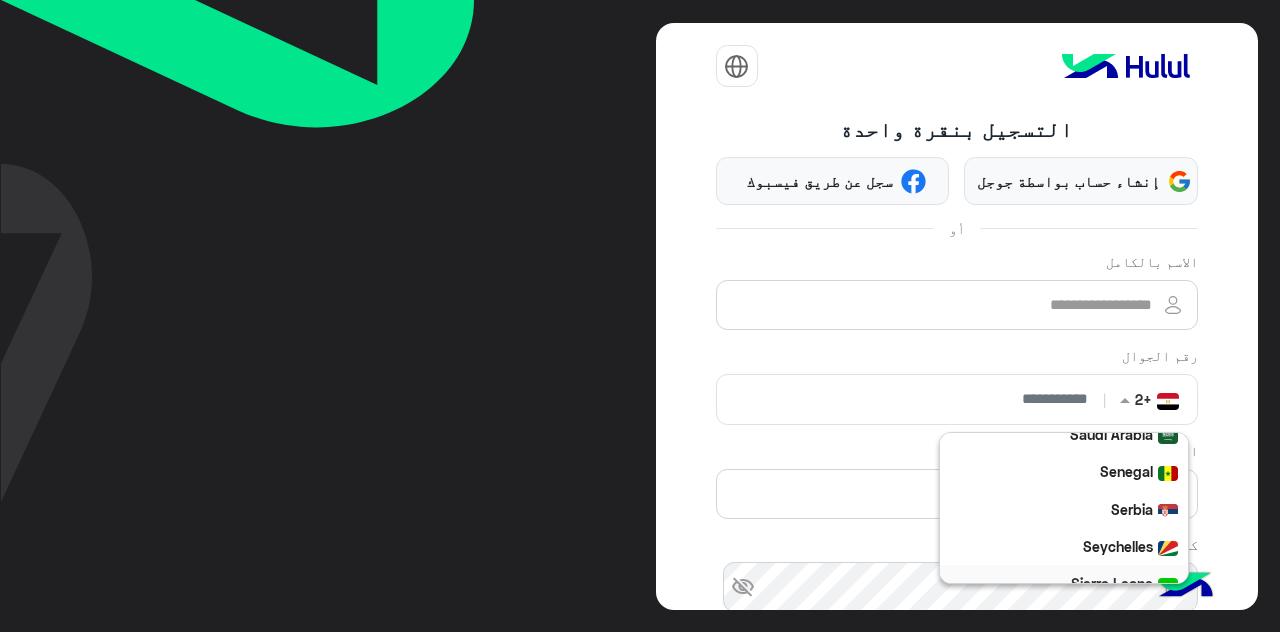 scroll, scrollTop: 7192, scrollLeft: 0, axis: vertical 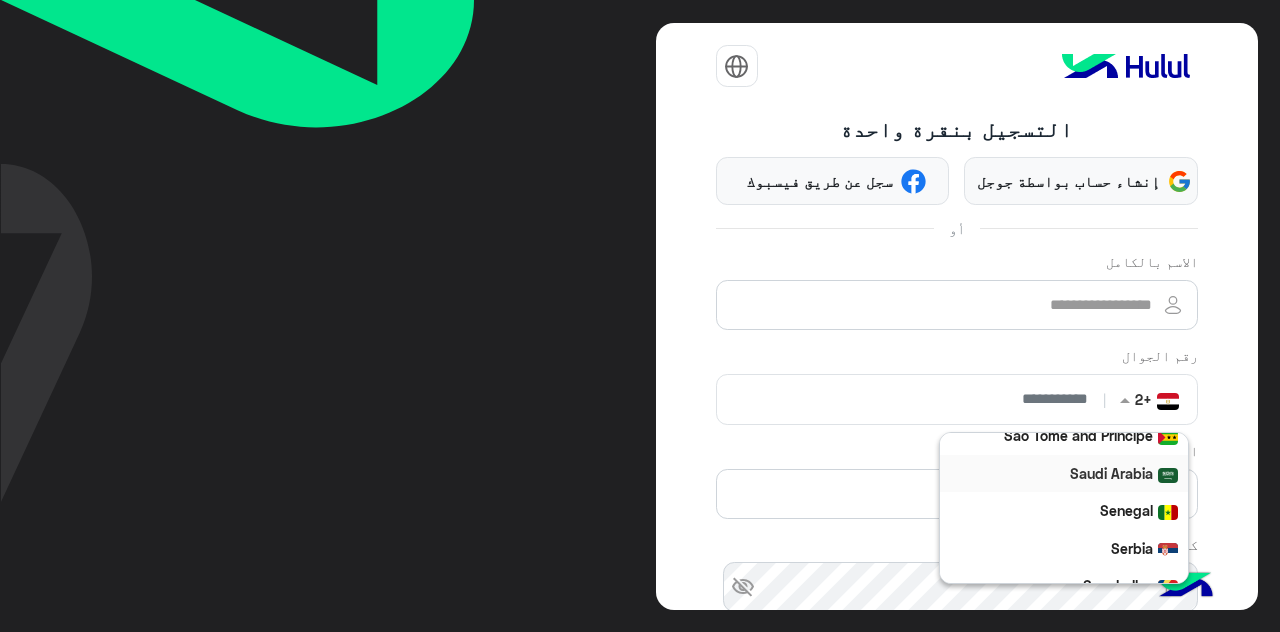 click on "Saudi Arabia" at bounding box center [1111, 473] 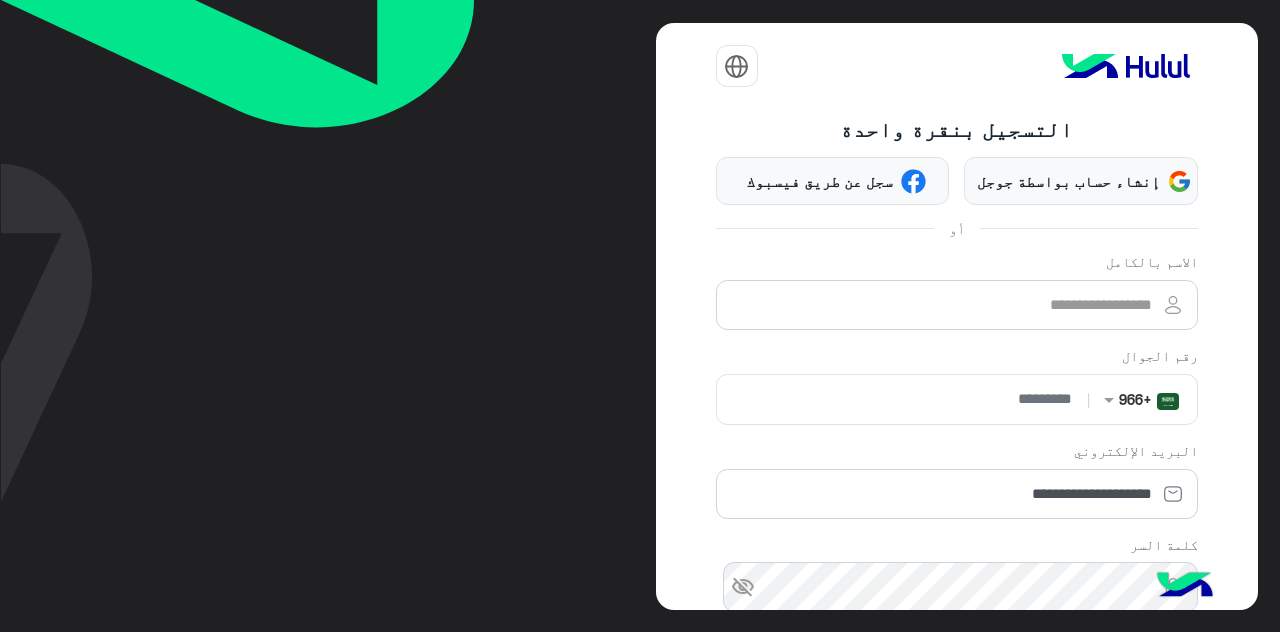click 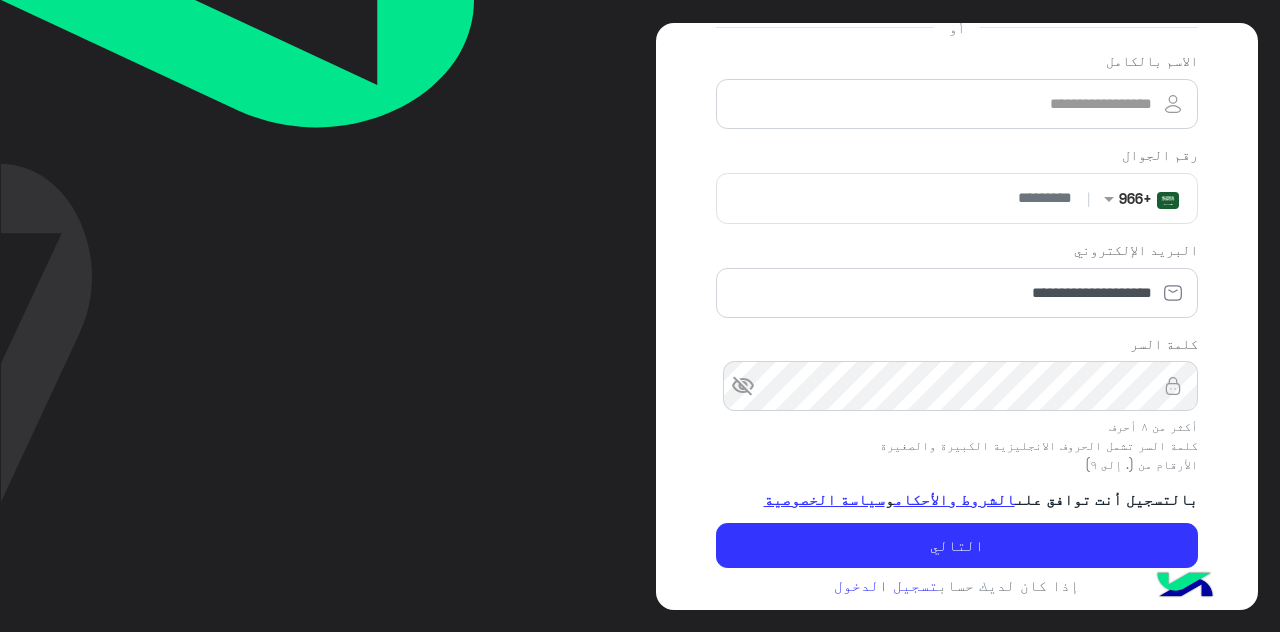 scroll, scrollTop: 203, scrollLeft: 0, axis: vertical 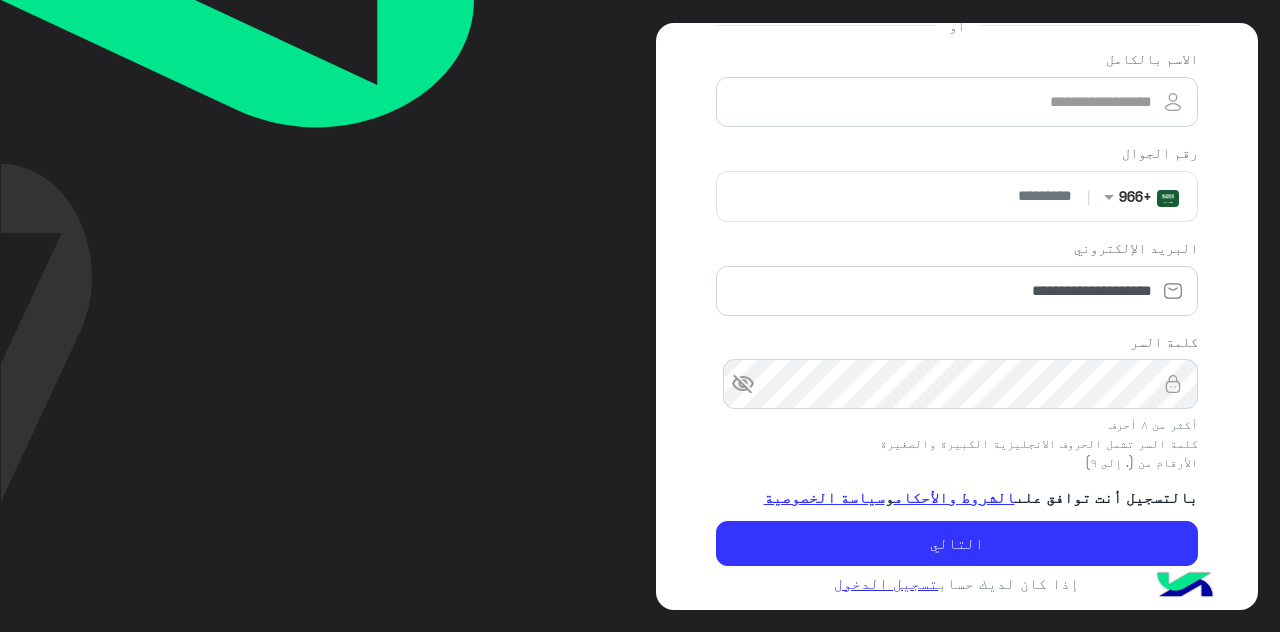 click on "**********" 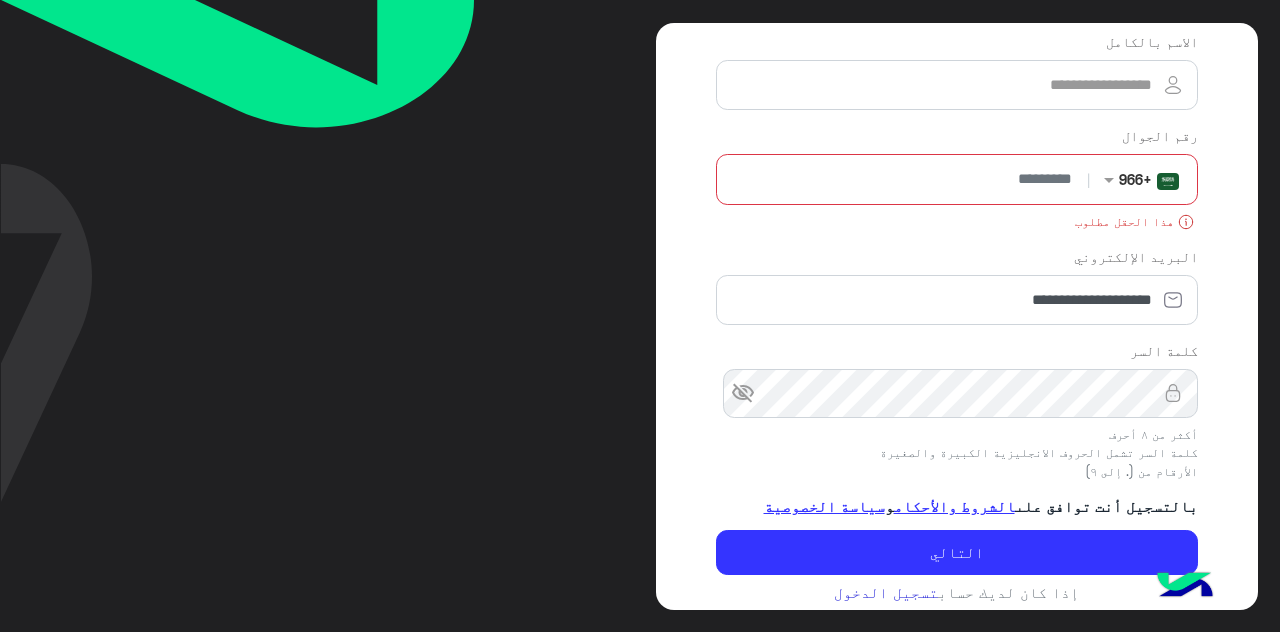 scroll, scrollTop: 230, scrollLeft: 0, axis: vertical 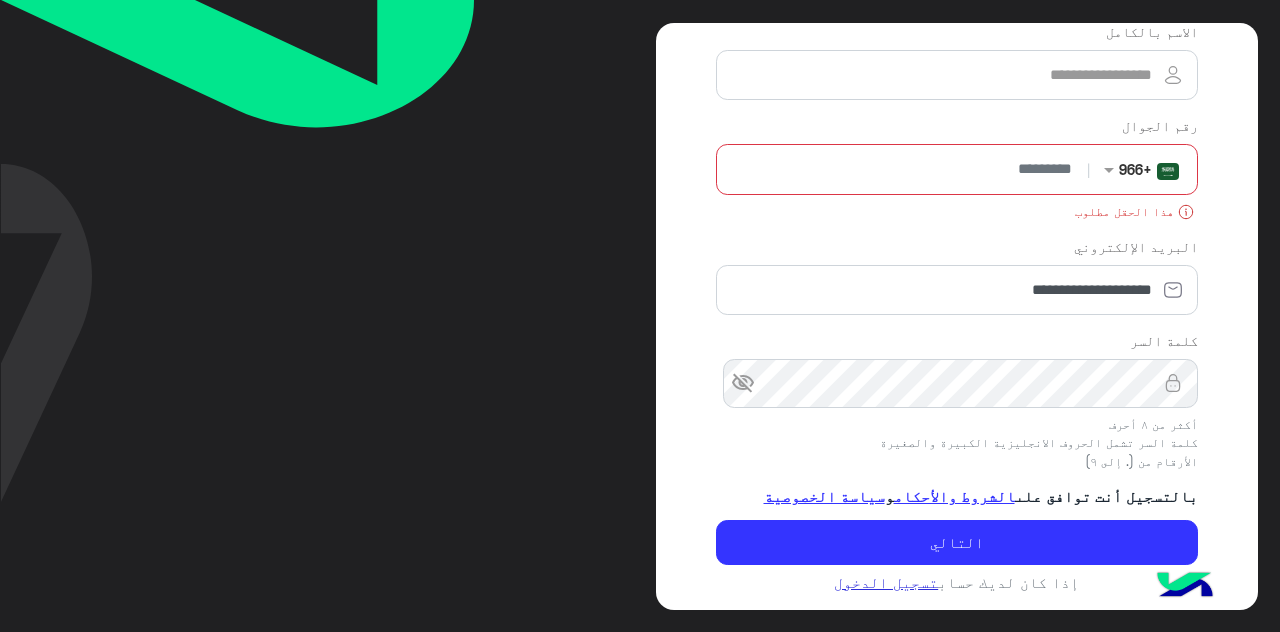 click on "تسجيل الدخول" 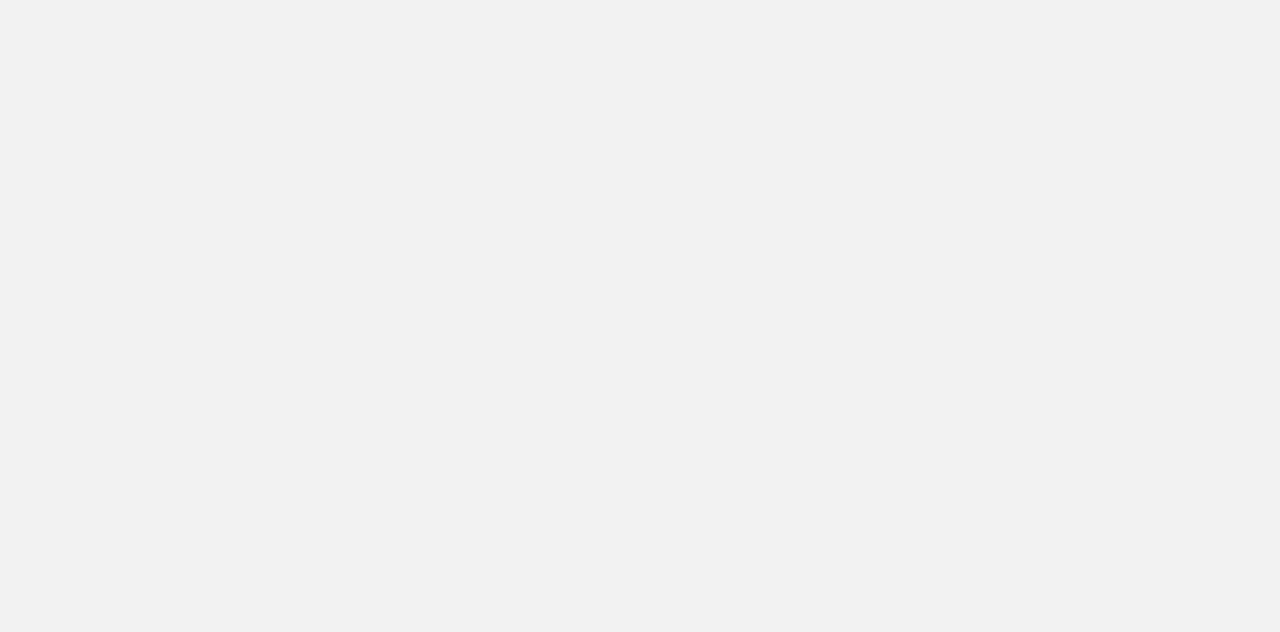 scroll, scrollTop: 0, scrollLeft: 0, axis: both 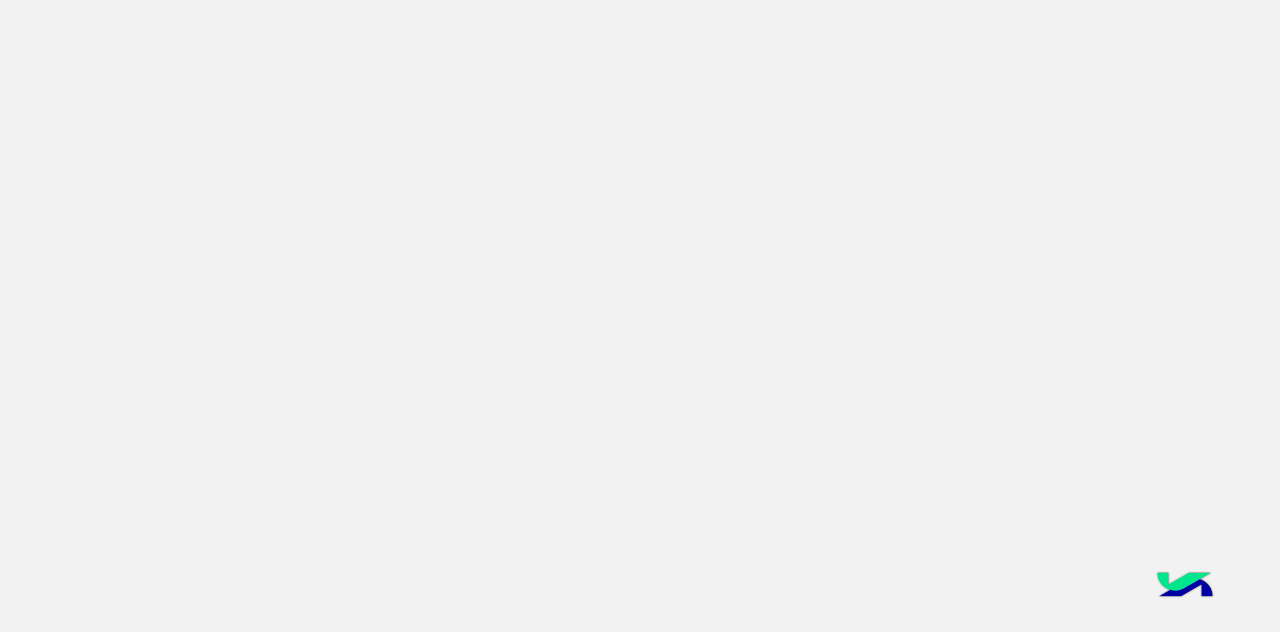 click at bounding box center (640, 316) 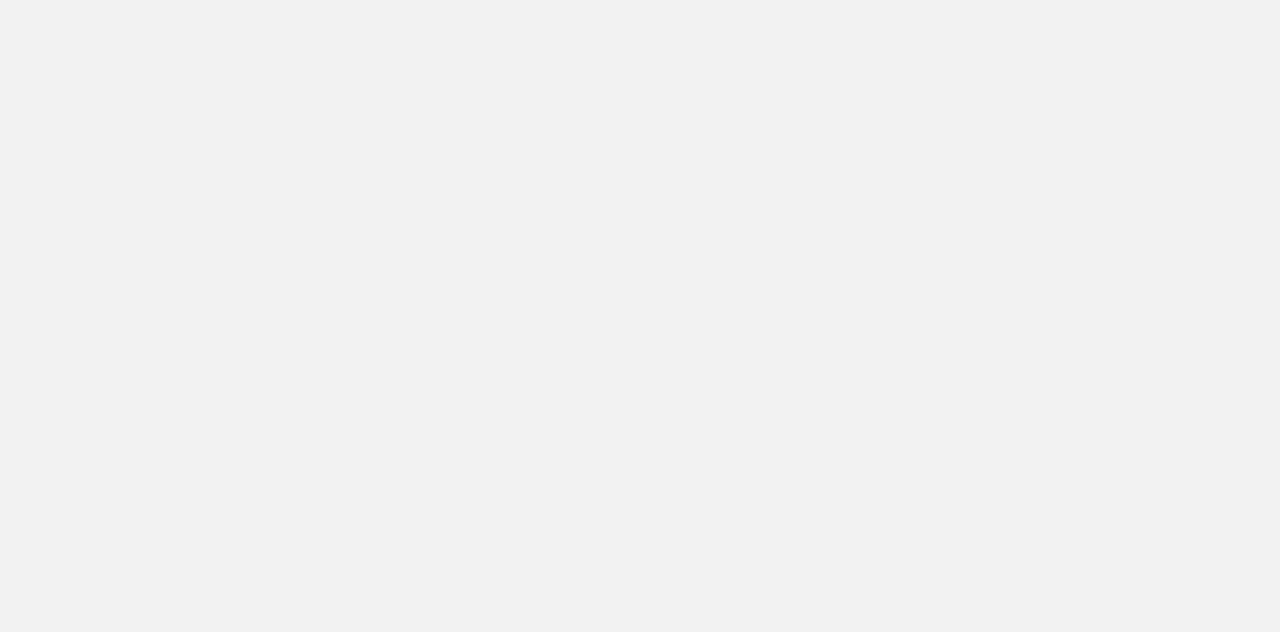 scroll, scrollTop: 0, scrollLeft: 0, axis: both 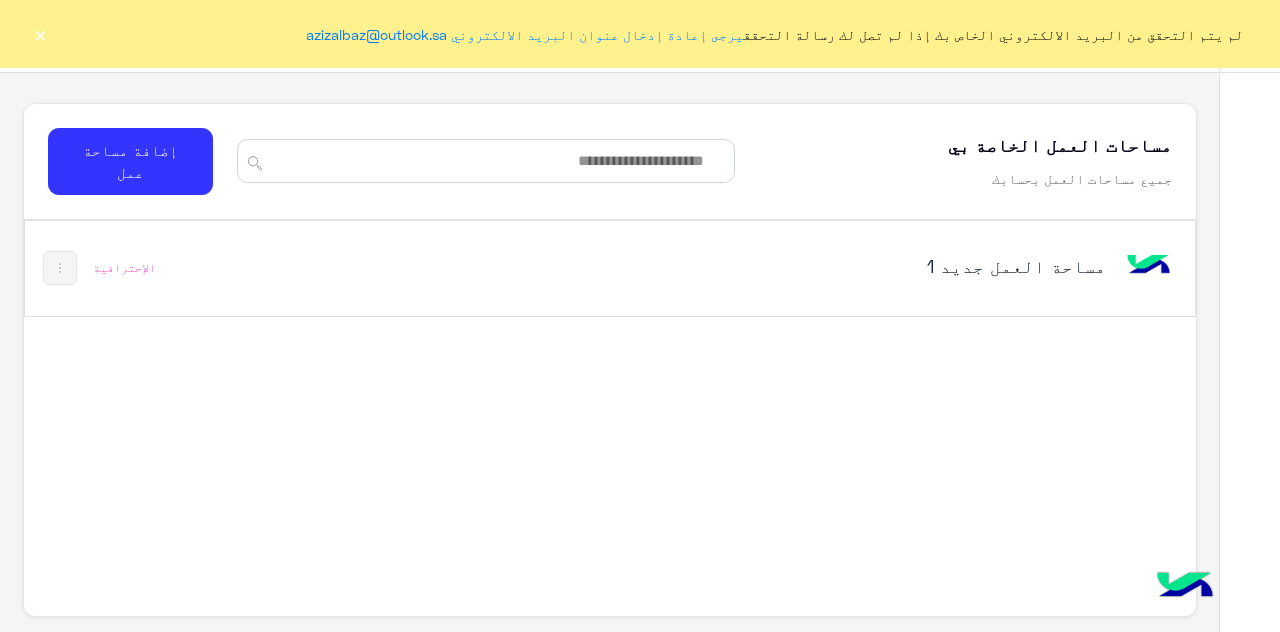 click on "مساحة العمل‎ جديد 1" at bounding box center (836, 268) 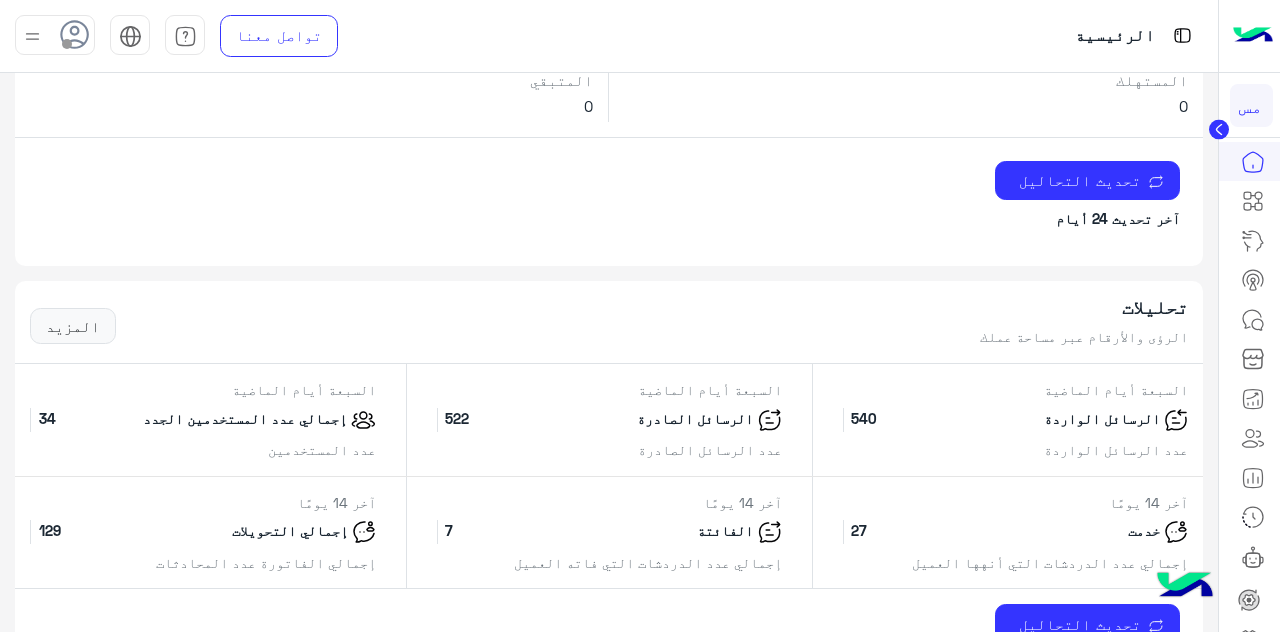 scroll, scrollTop: 900, scrollLeft: 0, axis: vertical 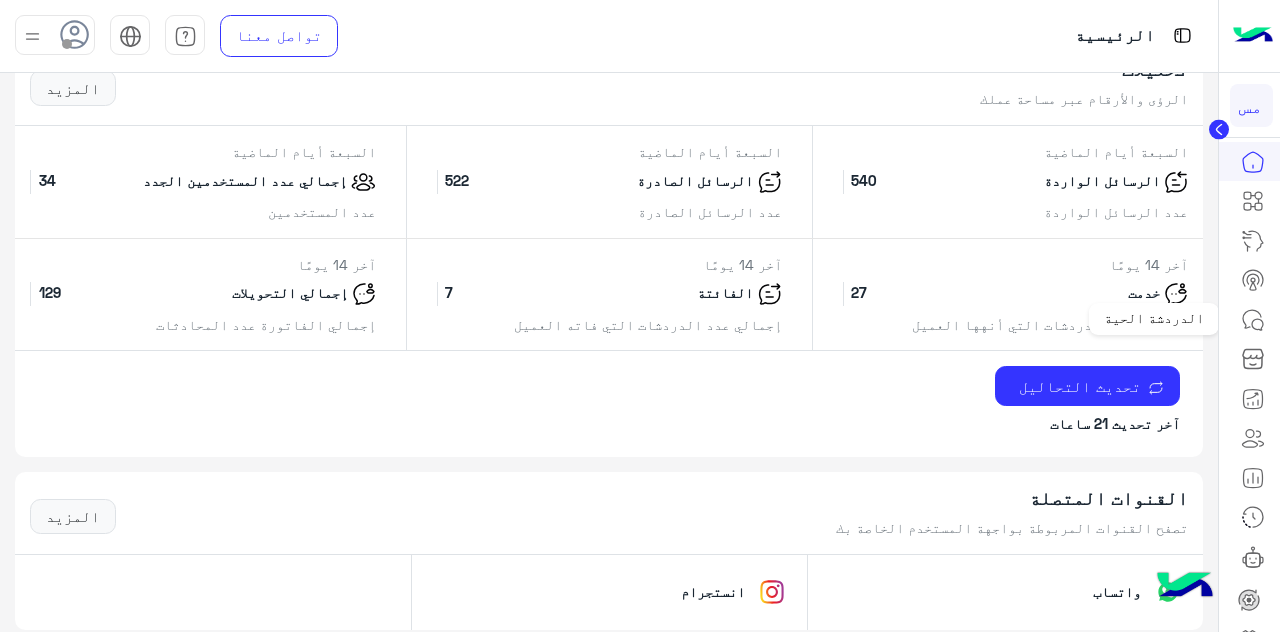click 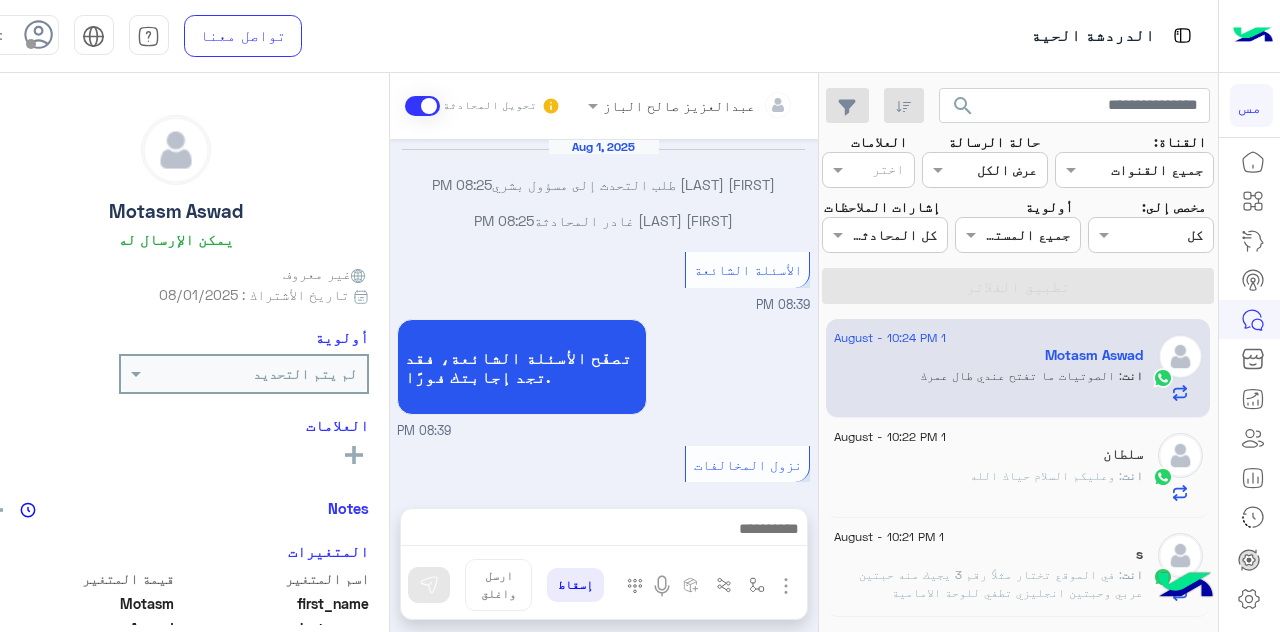 scroll, scrollTop: 858, scrollLeft: 0, axis: vertical 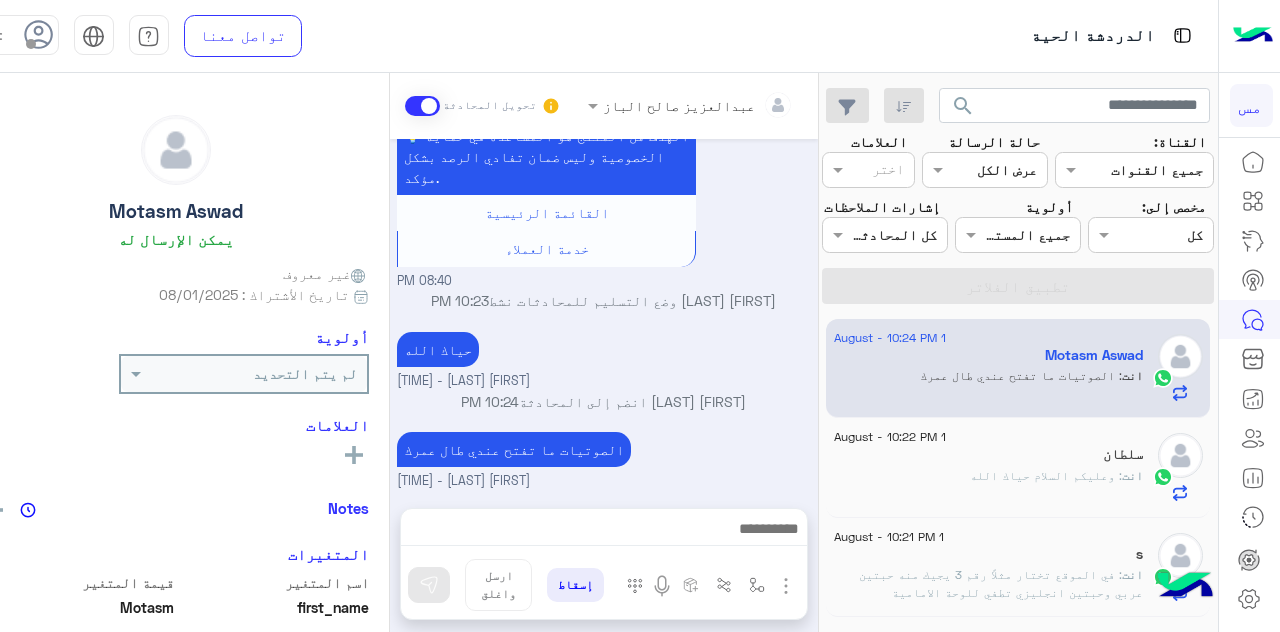 click on "انت  : وعليكم السلام حياك الله" 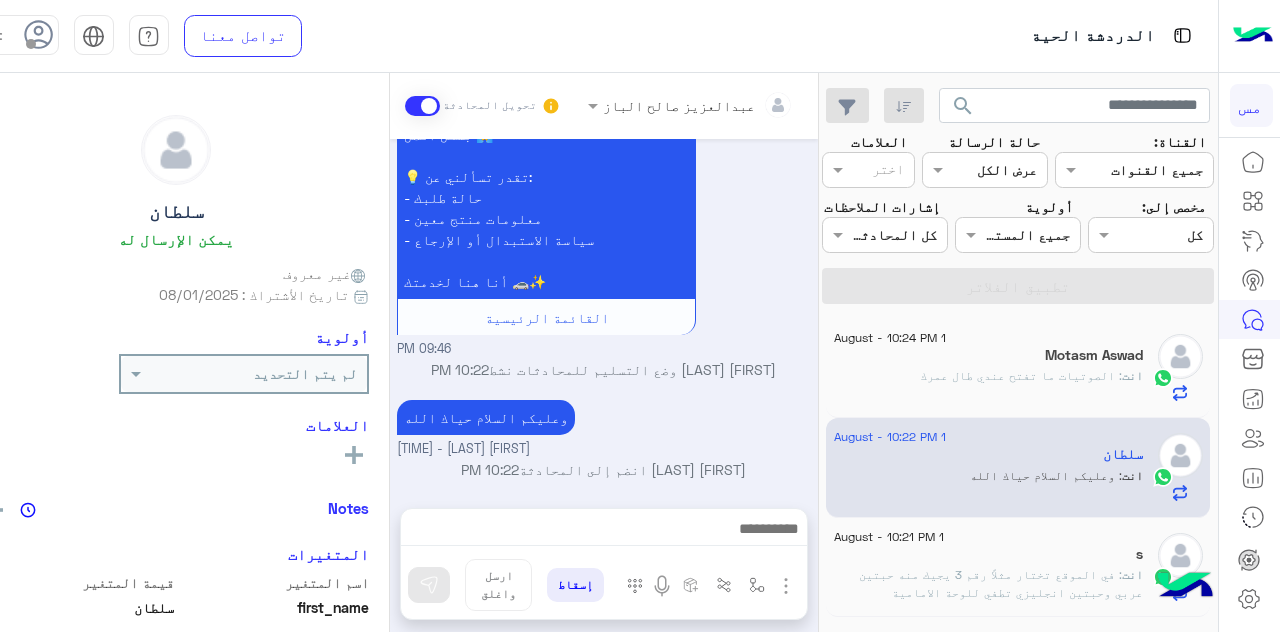 scroll, scrollTop: 949, scrollLeft: 0, axis: vertical 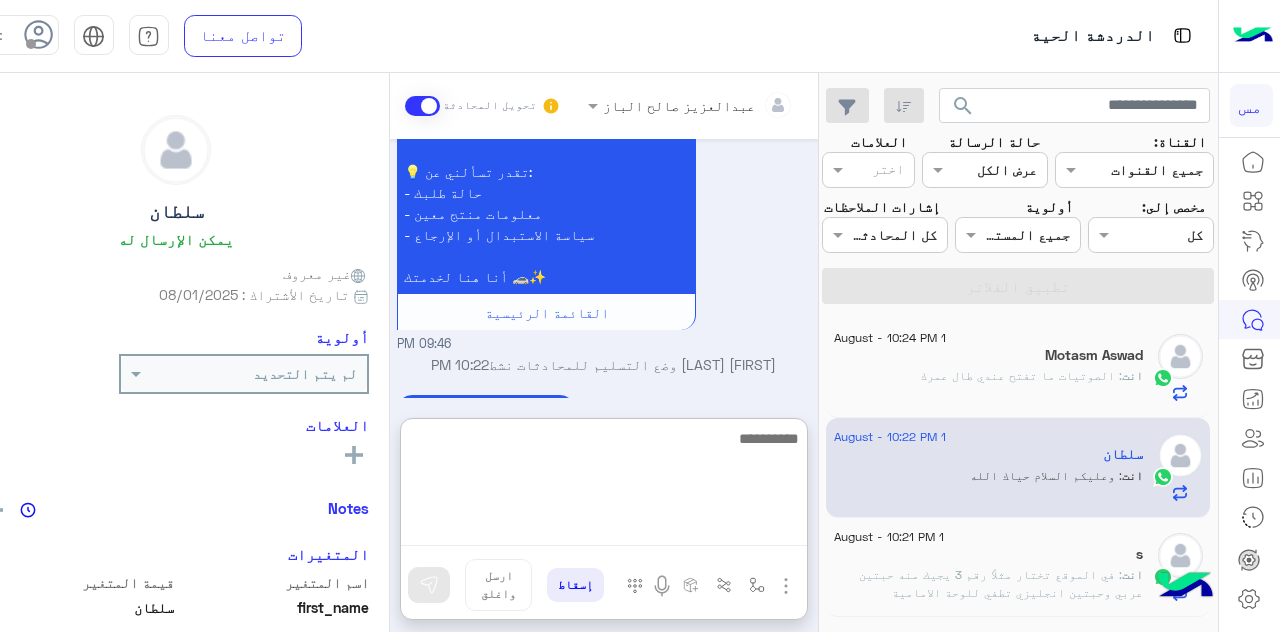 click at bounding box center (604, 486) 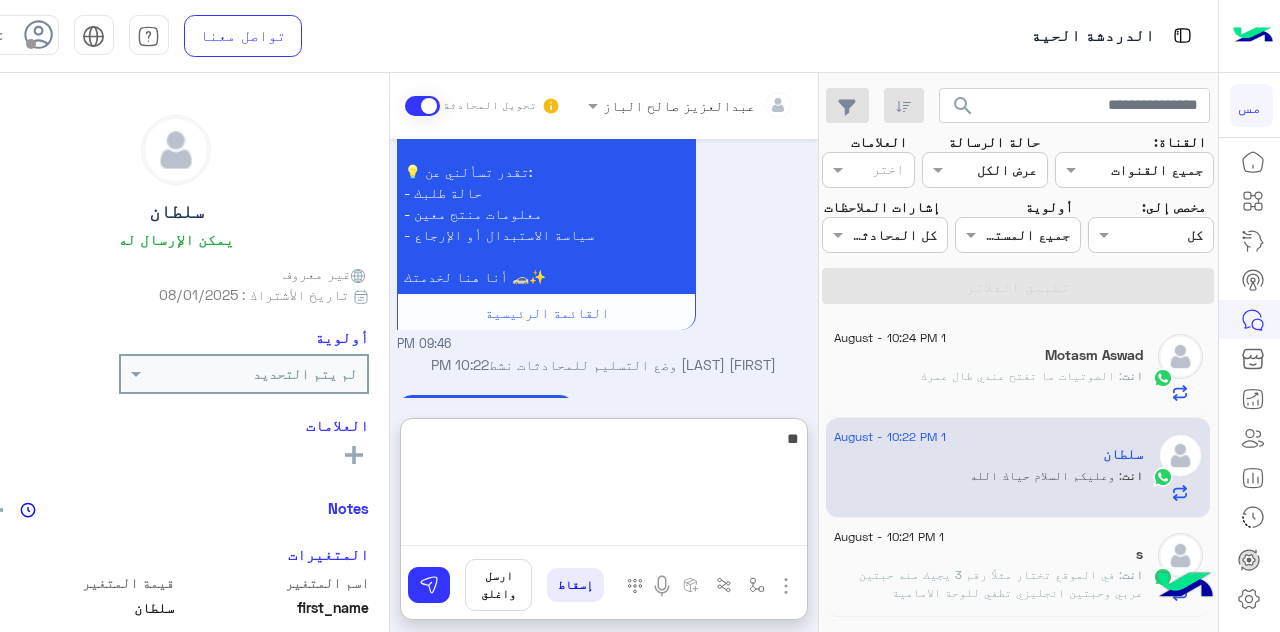 type on "*" 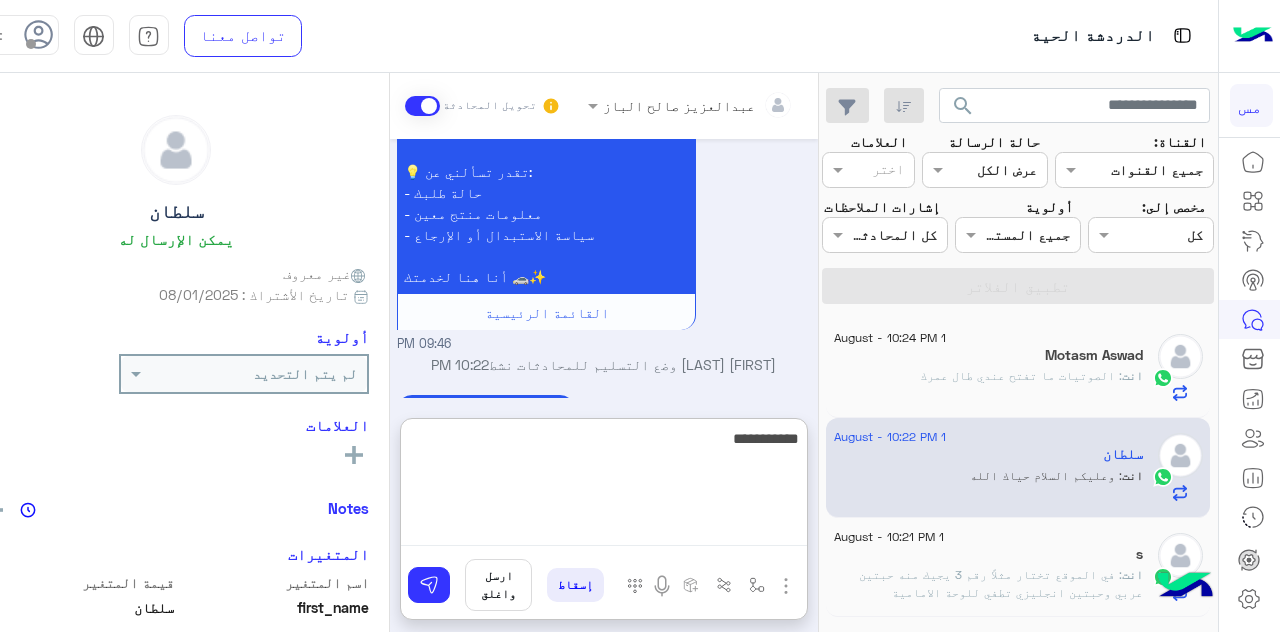 type on "**********" 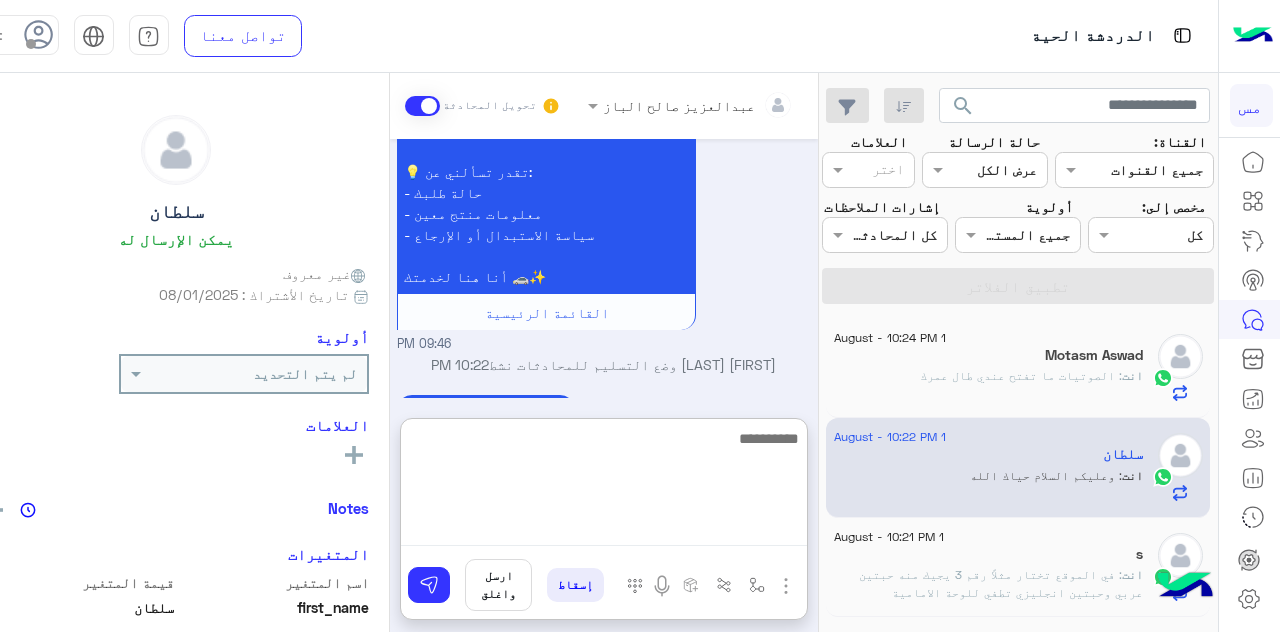 scroll, scrollTop: 1102, scrollLeft: 0, axis: vertical 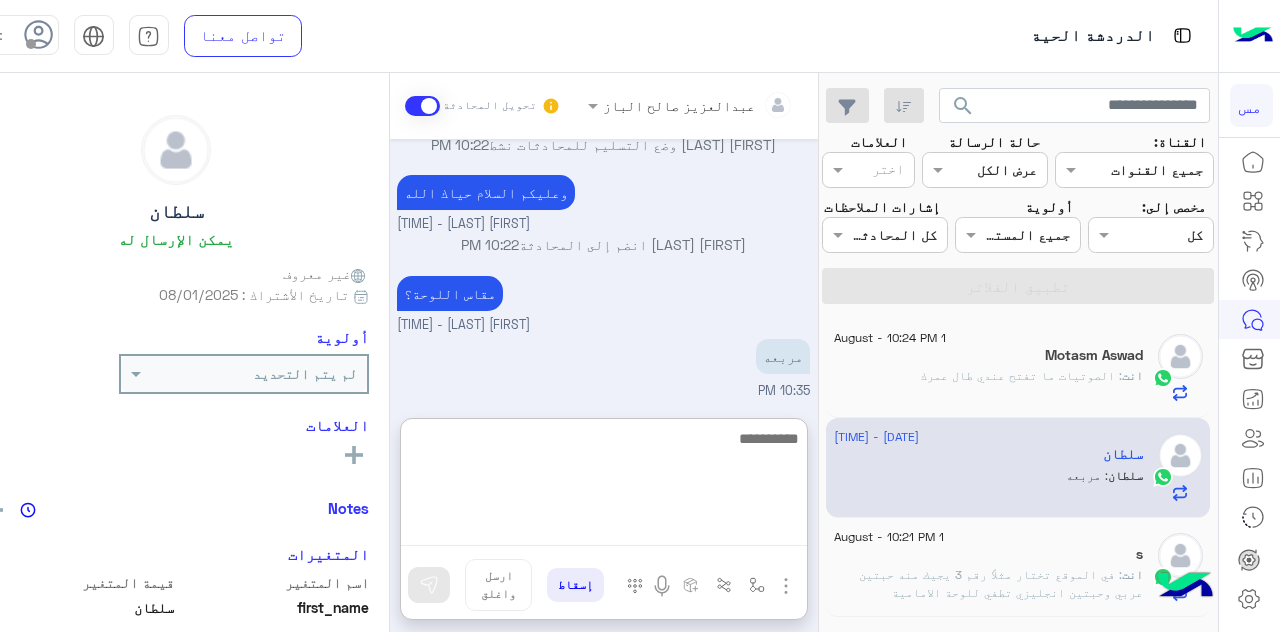 click at bounding box center [604, 486] 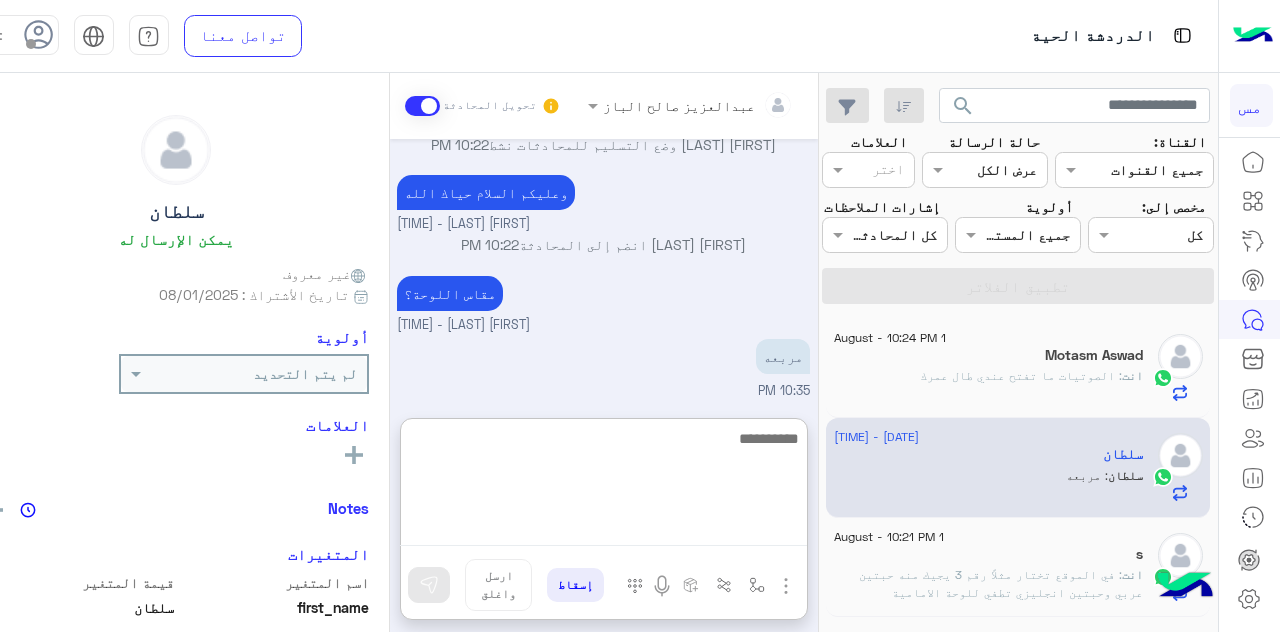 scroll, scrollTop: 0, scrollLeft: 0, axis: both 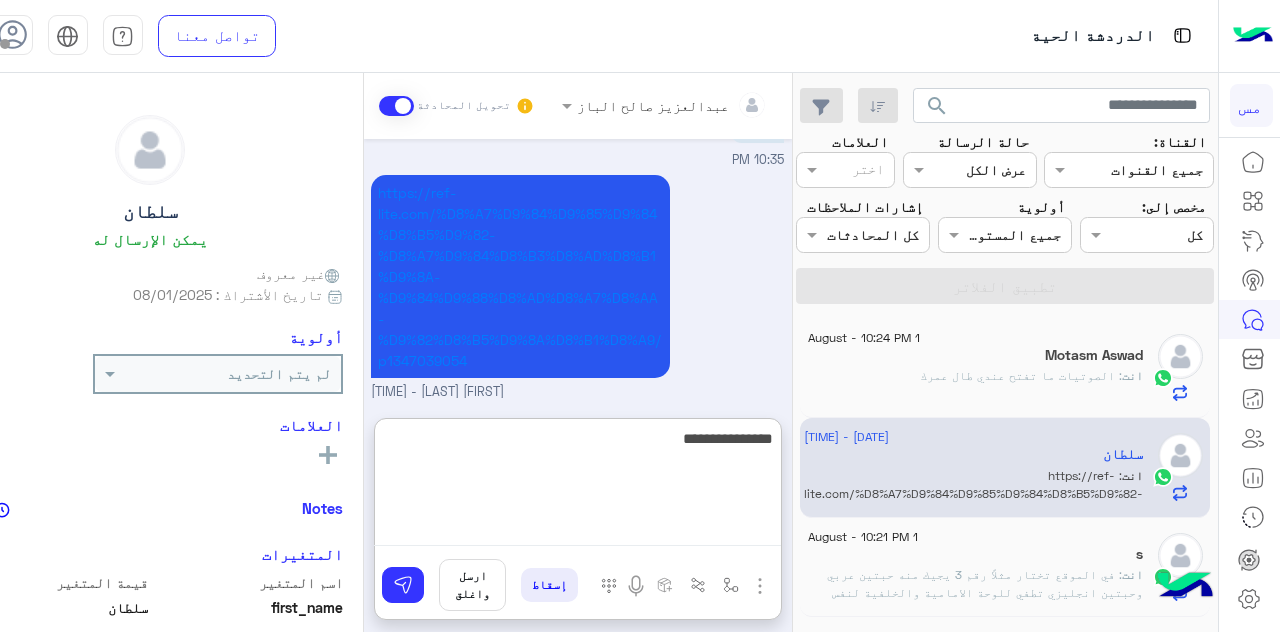 type on "**********" 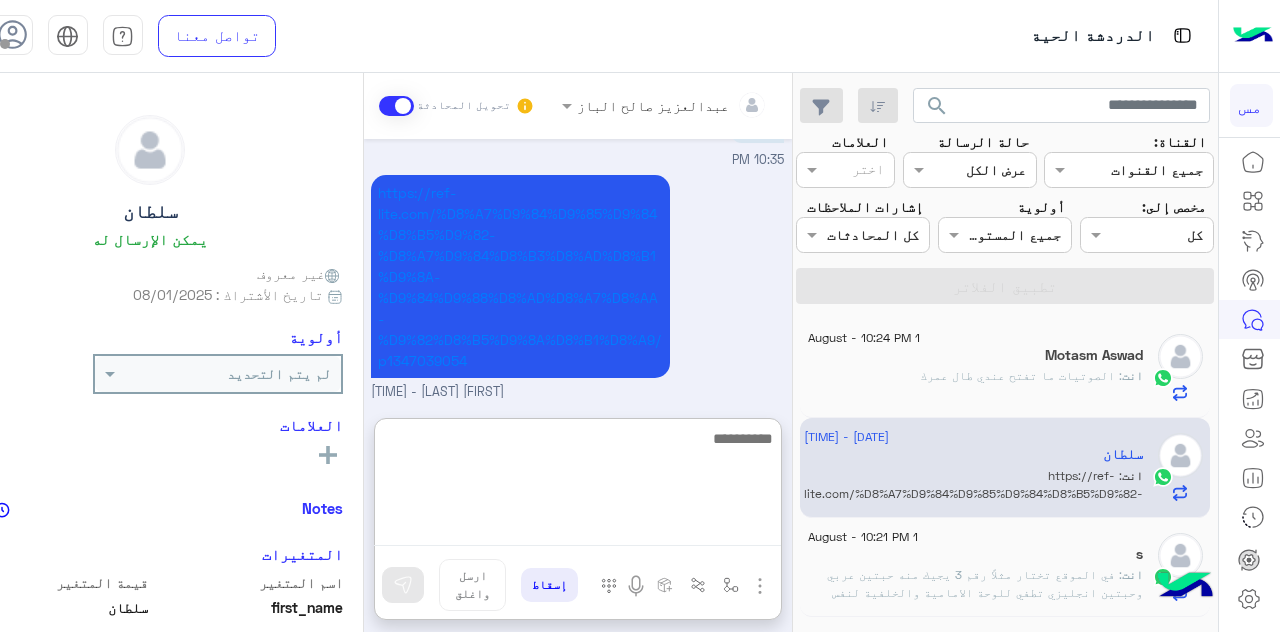scroll, scrollTop: 1464, scrollLeft: 0, axis: vertical 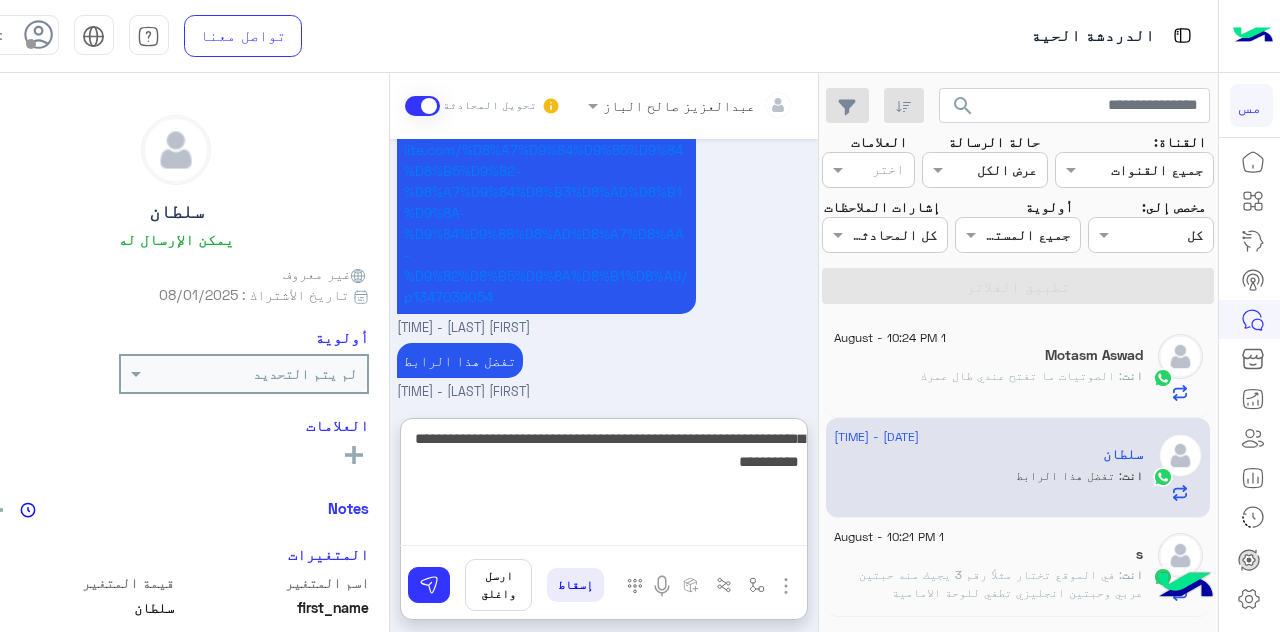 type on "**********" 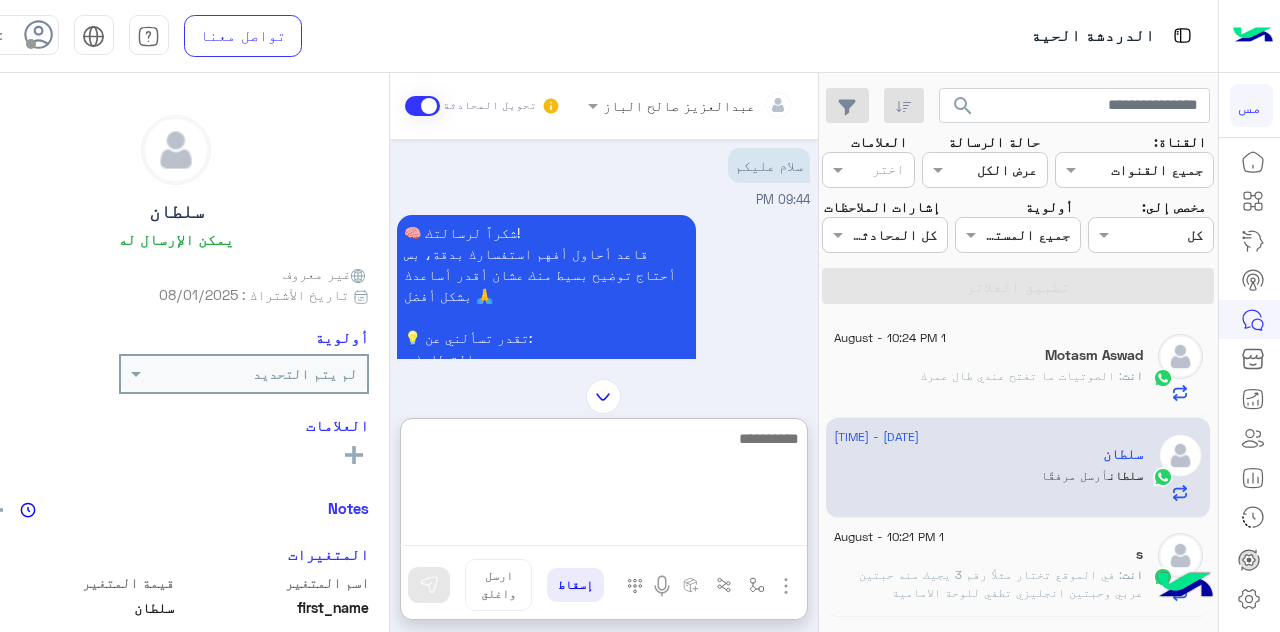 scroll, scrollTop: 0, scrollLeft: 0, axis: both 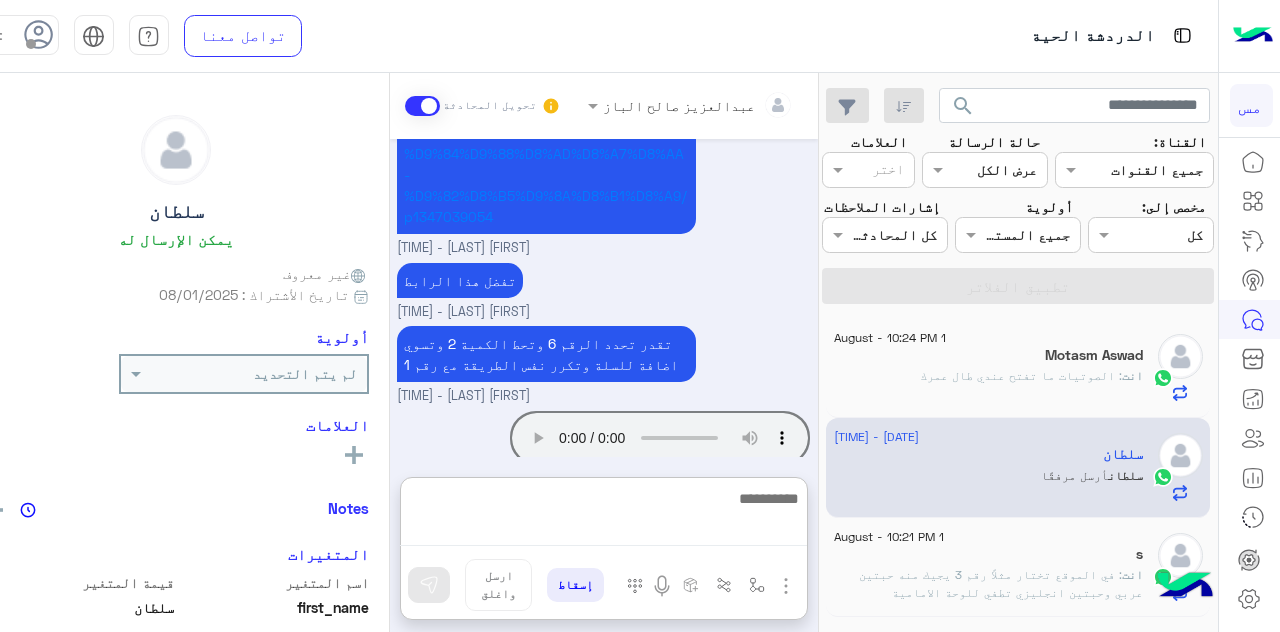 click at bounding box center (603, 516) 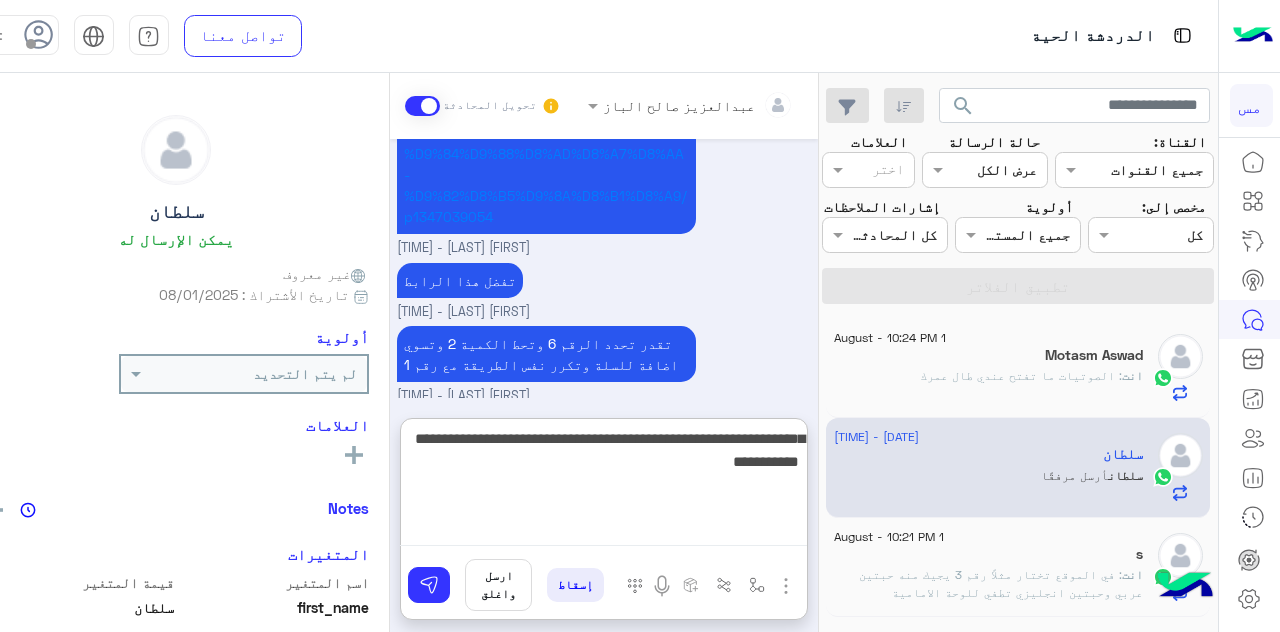click on "**********" at bounding box center (603, 486) 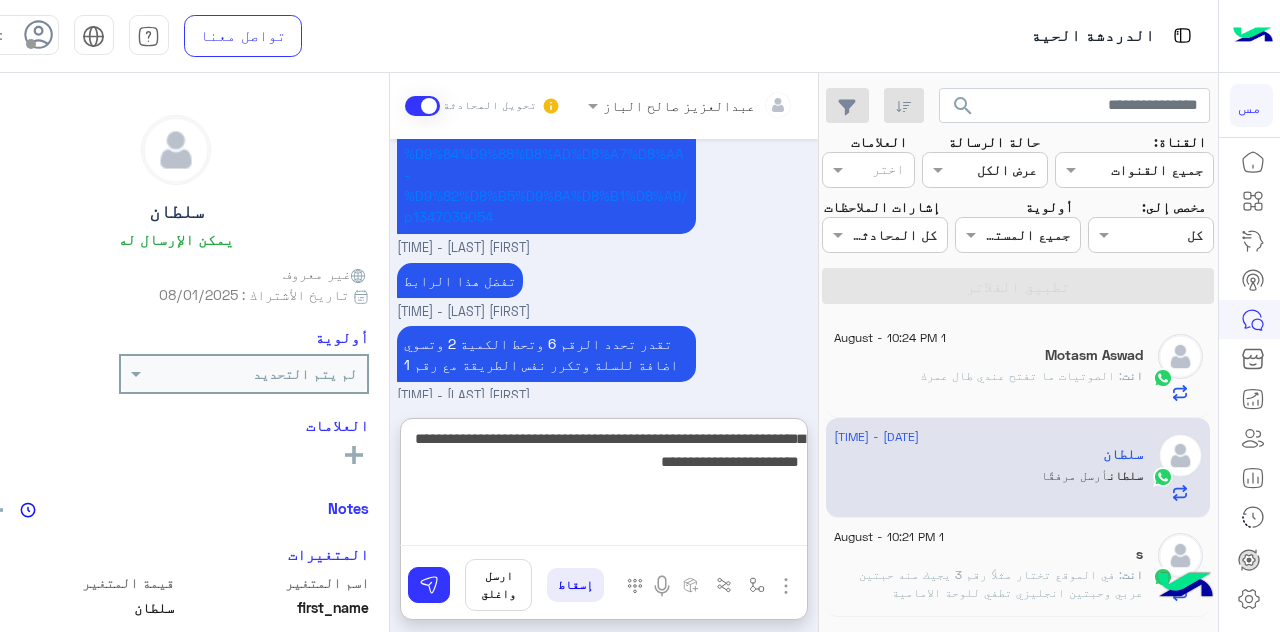 type on "**********" 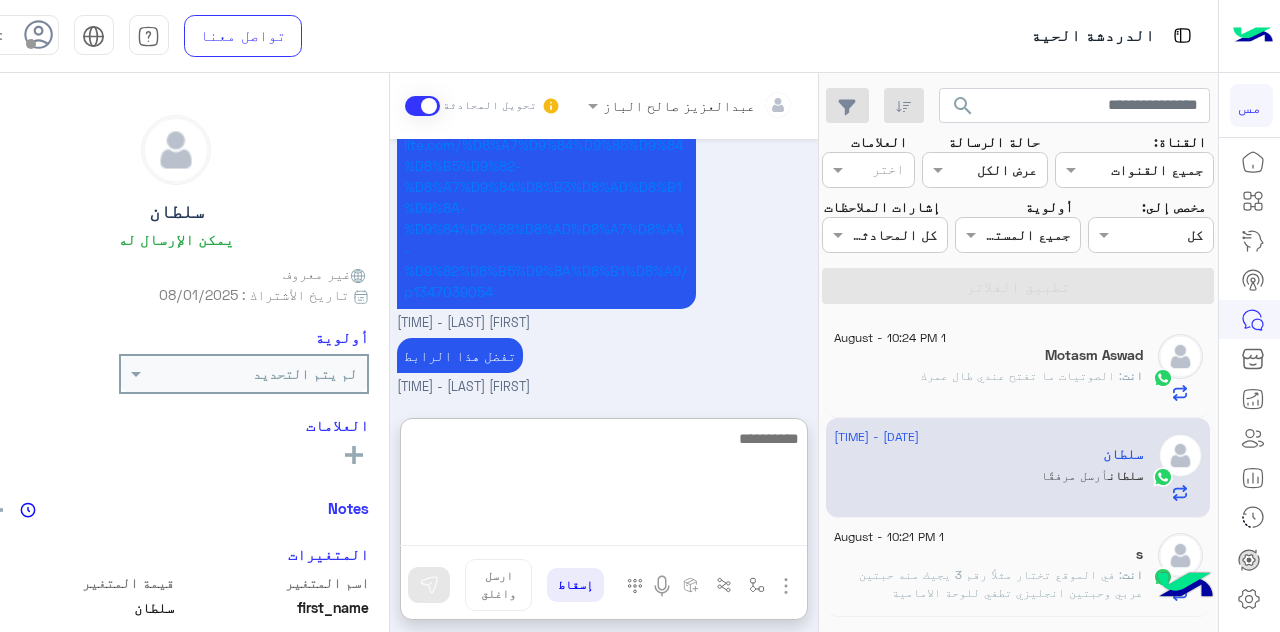 scroll, scrollTop: 2163, scrollLeft: 0, axis: vertical 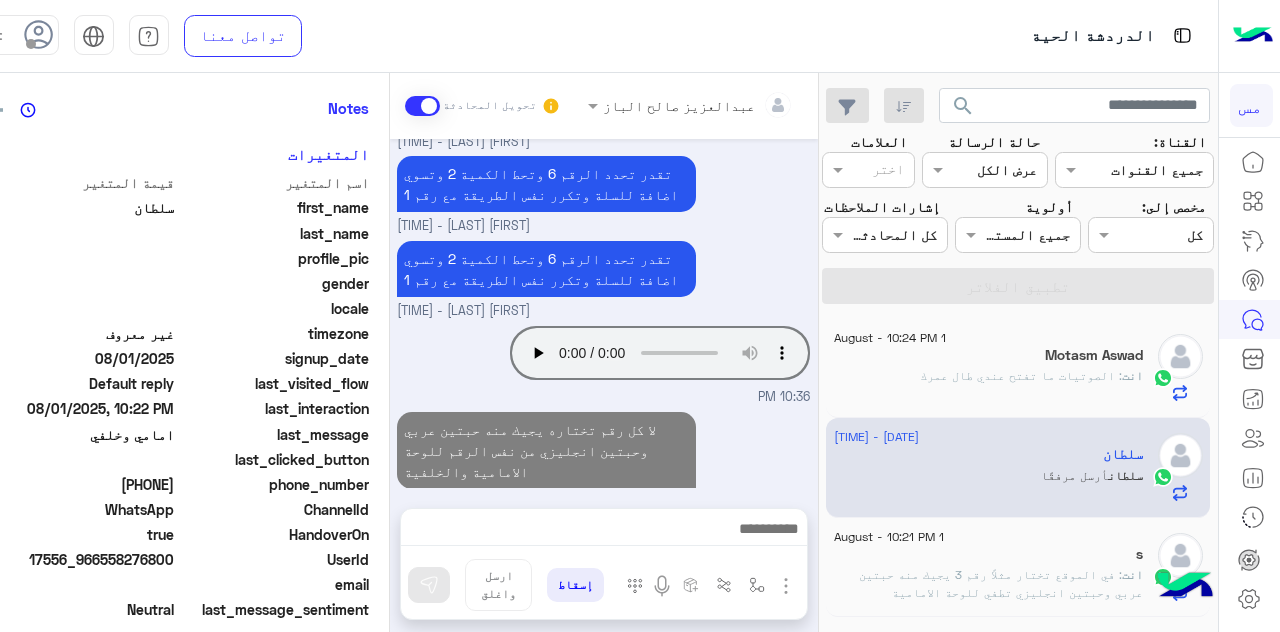 drag, startPoint x: 72, startPoint y: 483, endPoint x: 170, endPoint y: 479, distance: 98.0816 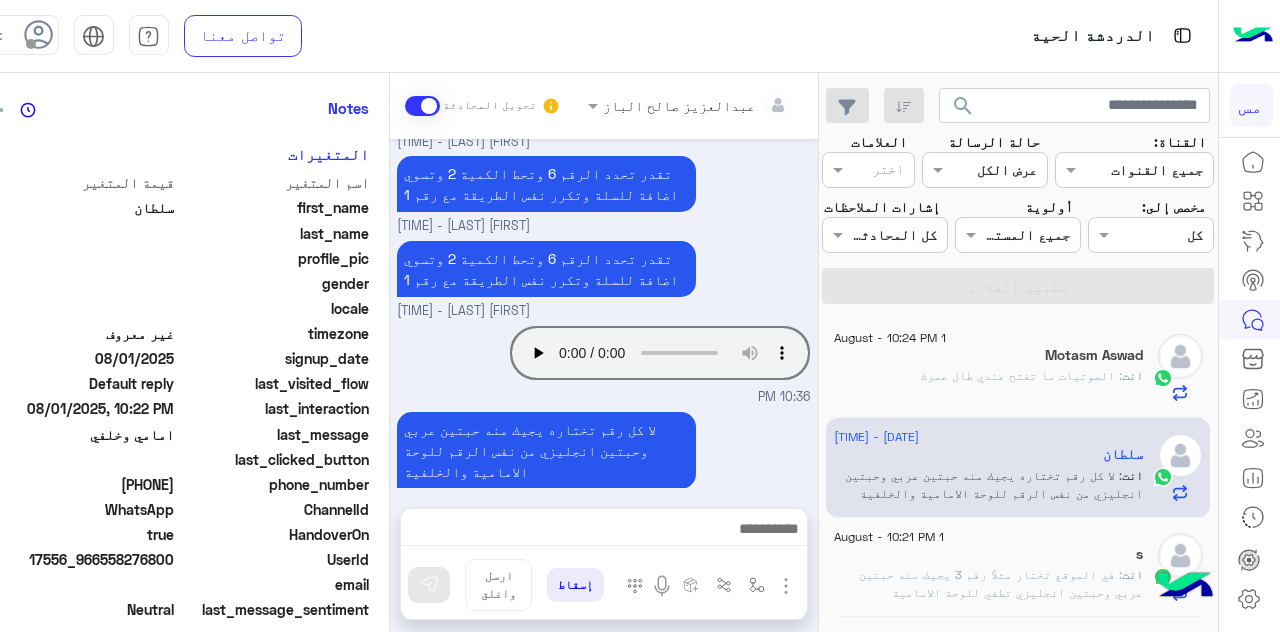 copy on "[PHONE]" 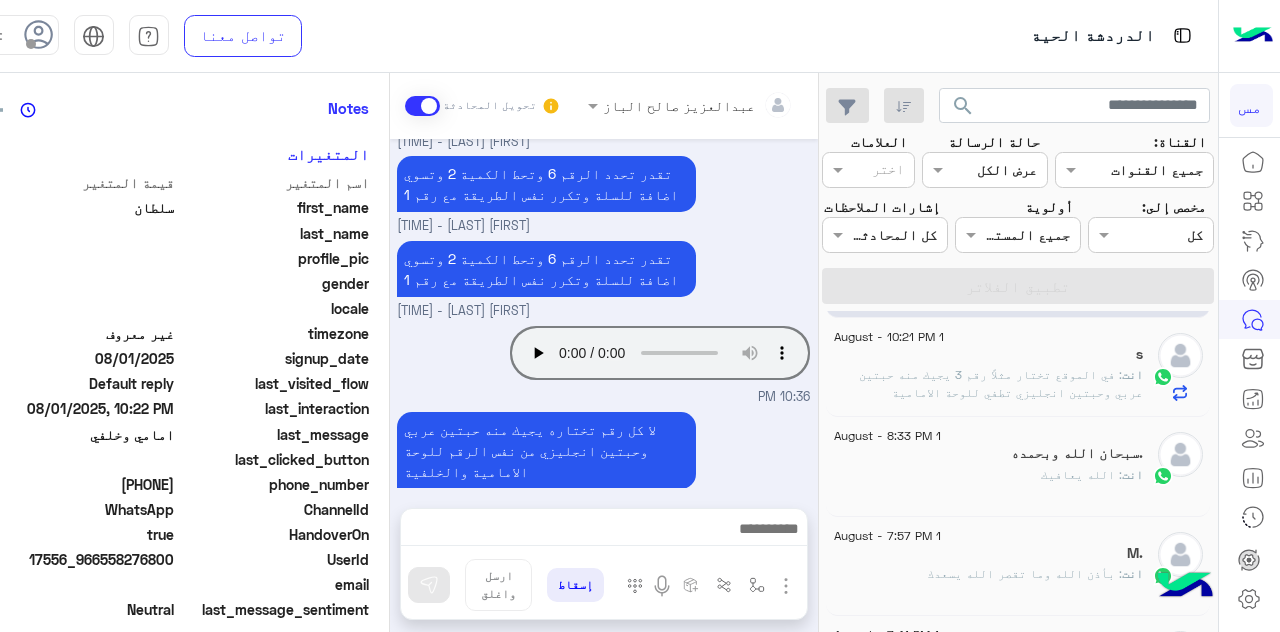 scroll, scrollTop: 0, scrollLeft: 0, axis: both 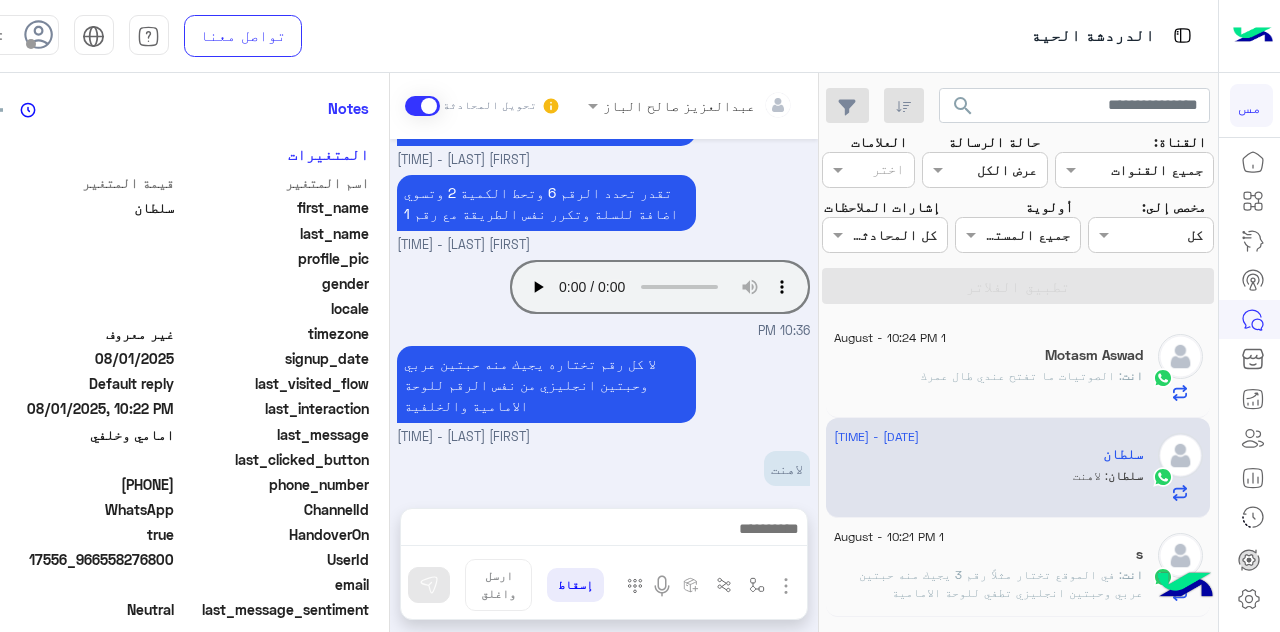 click on "إسقاط   ارسل واغلق" at bounding box center [604, 589] 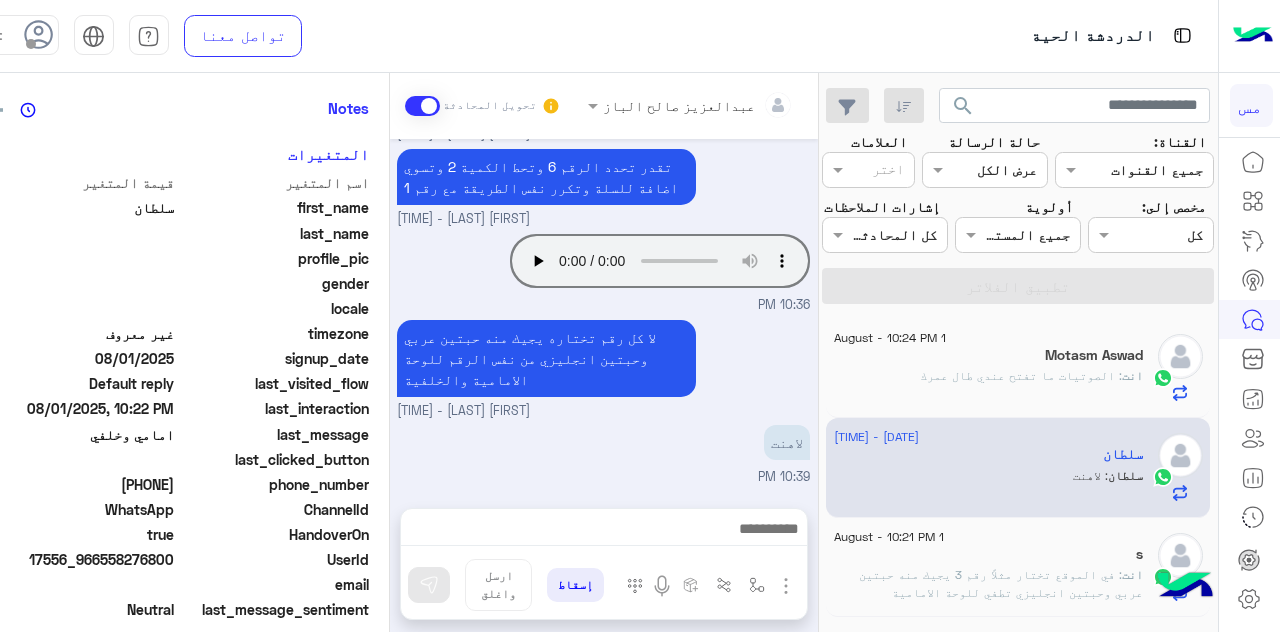click at bounding box center [603, 531] 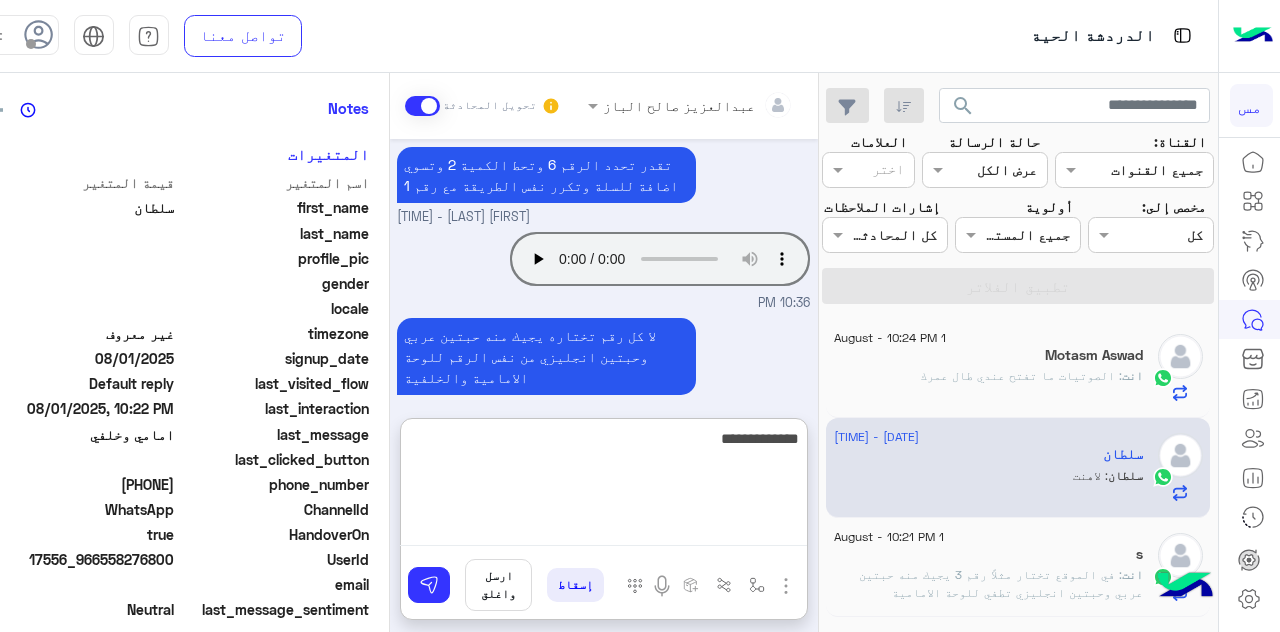 type on "**********" 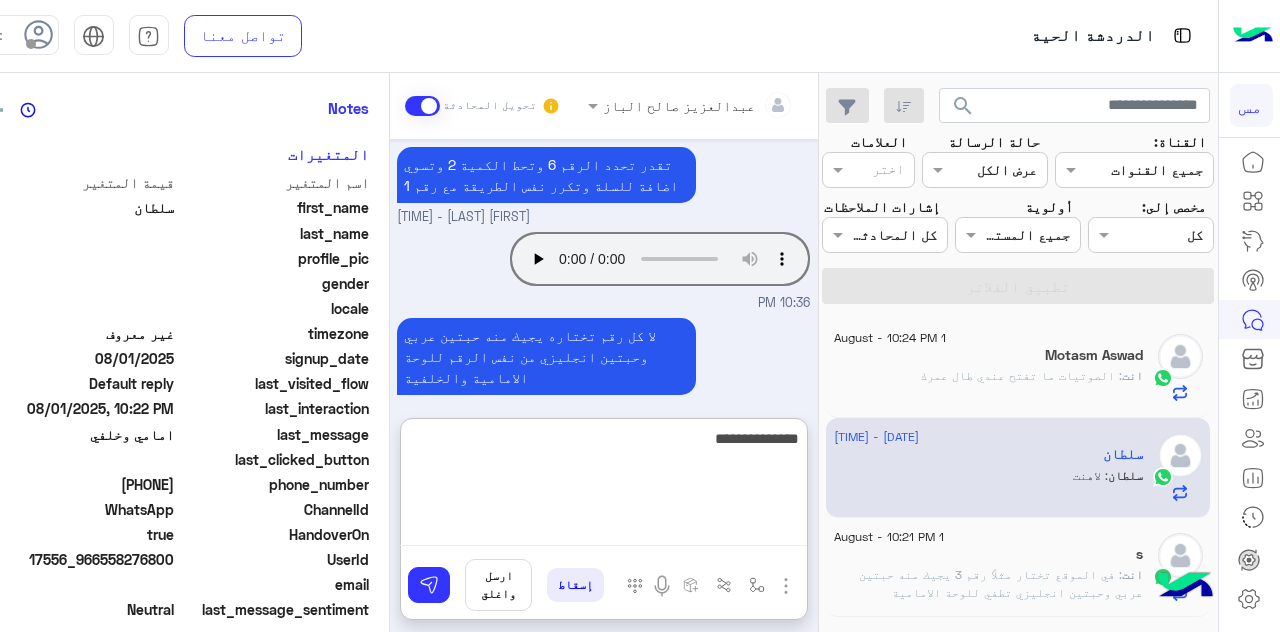 type 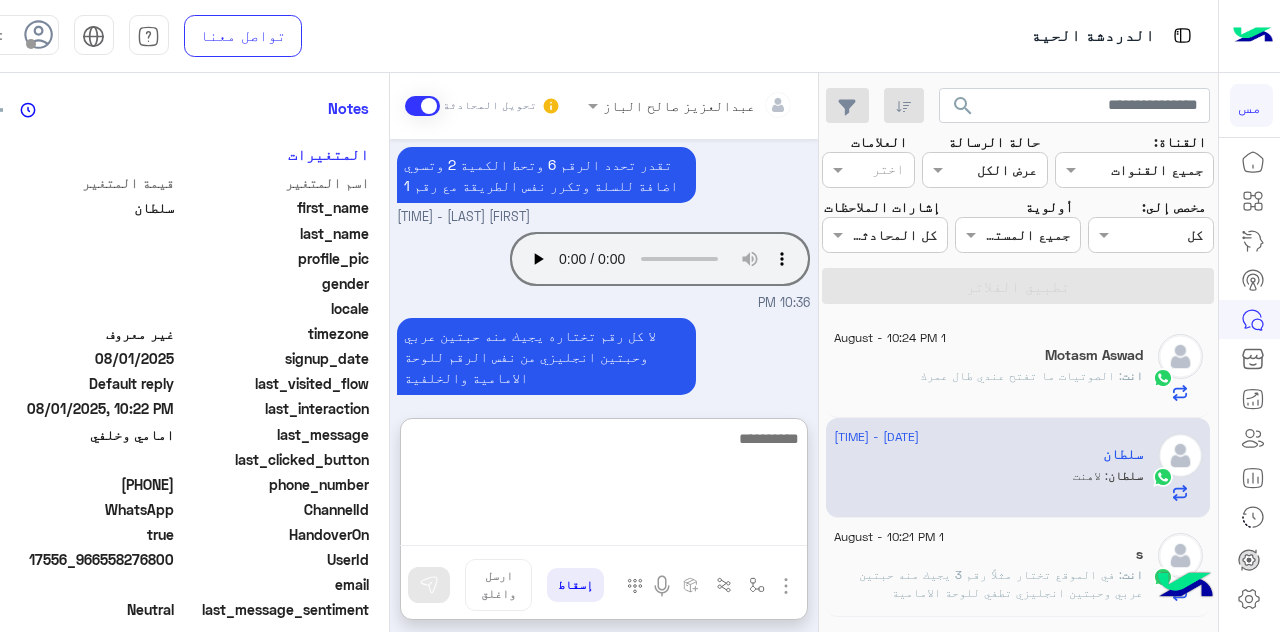 scroll, scrollTop: 2293, scrollLeft: 0, axis: vertical 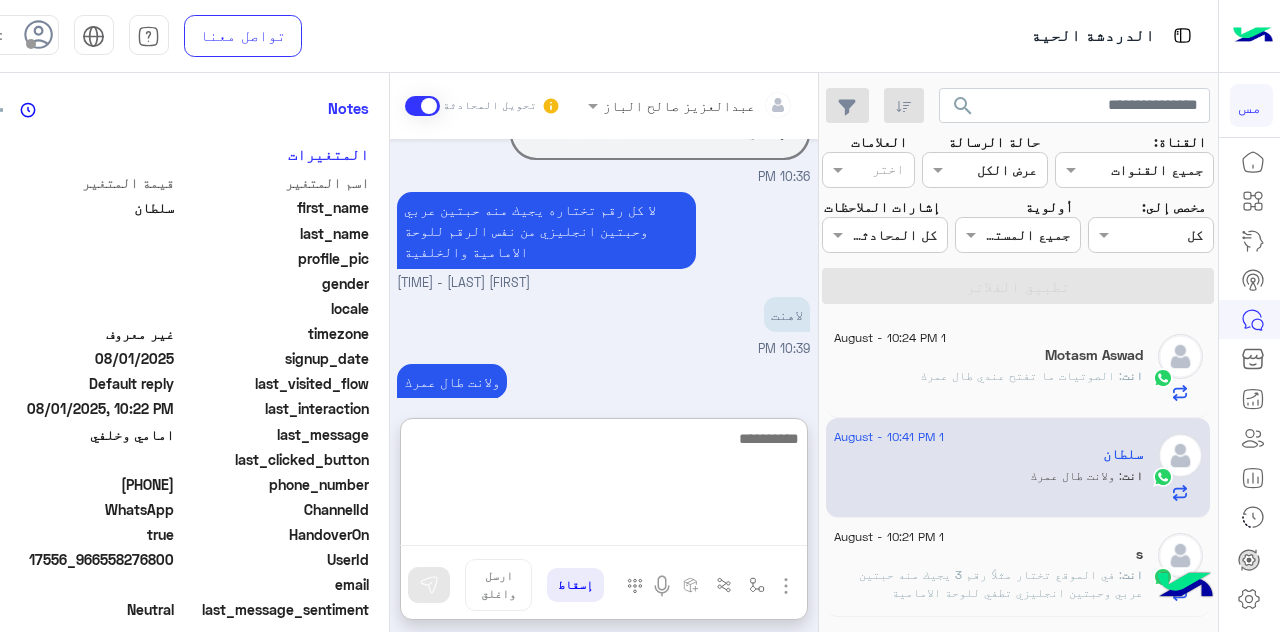 click at bounding box center [422, 106] 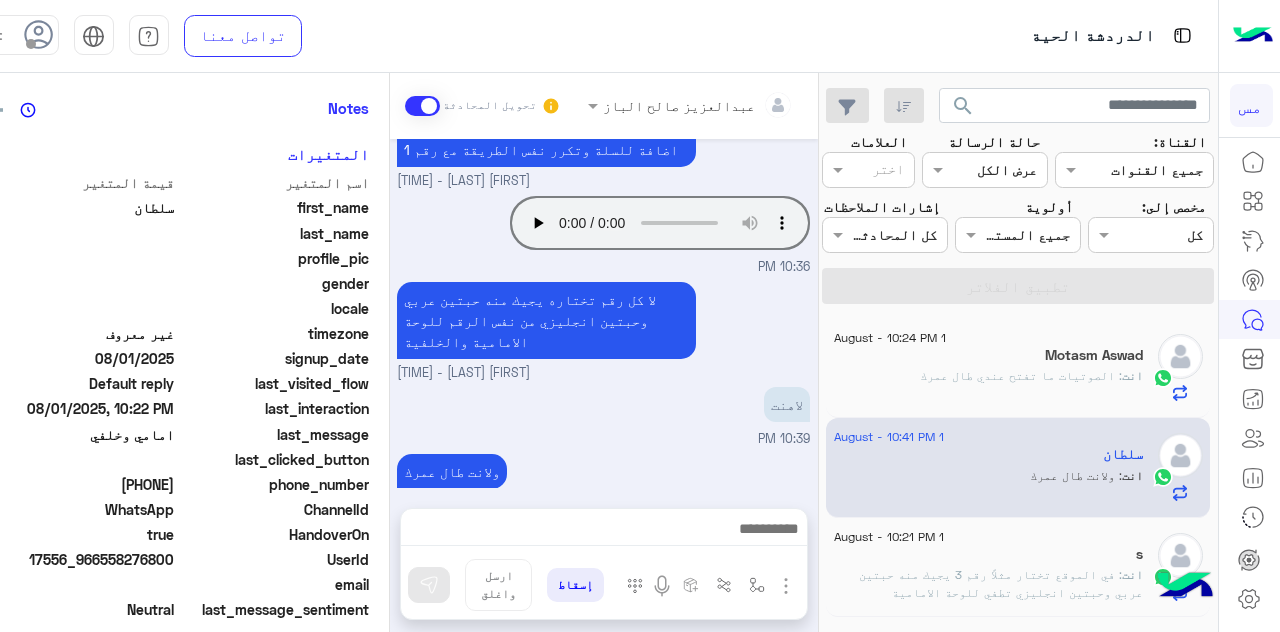 scroll, scrollTop: 2182, scrollLeft: 0, axis: vertical 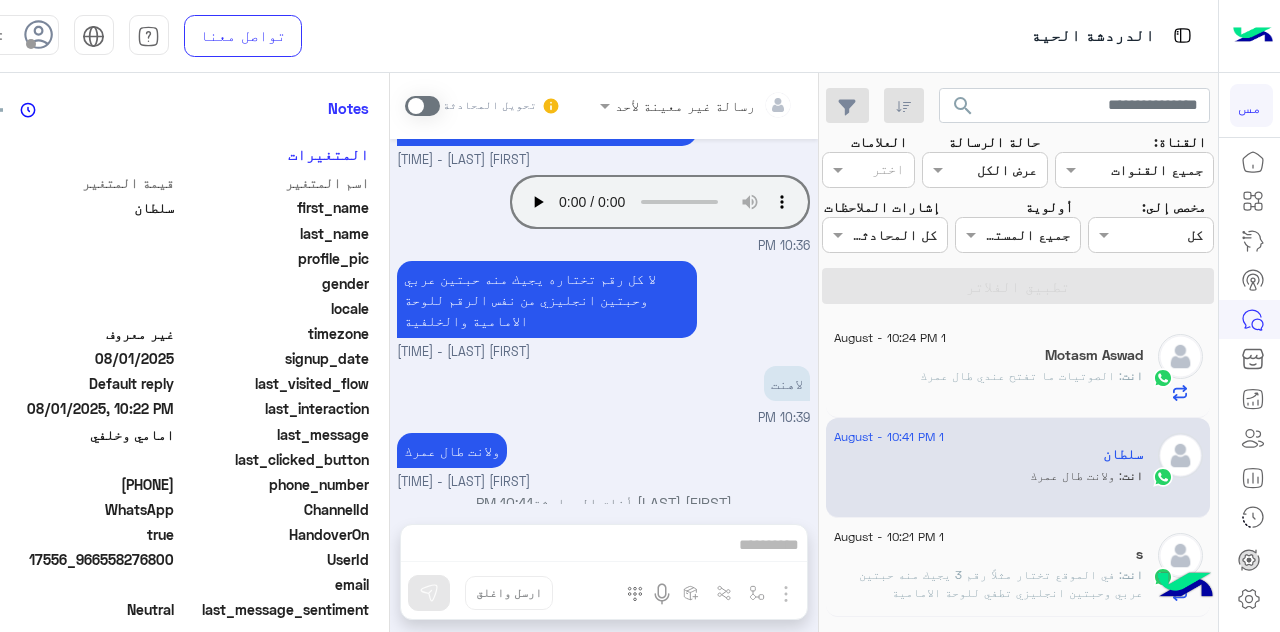 click on "Motasm Aswad" 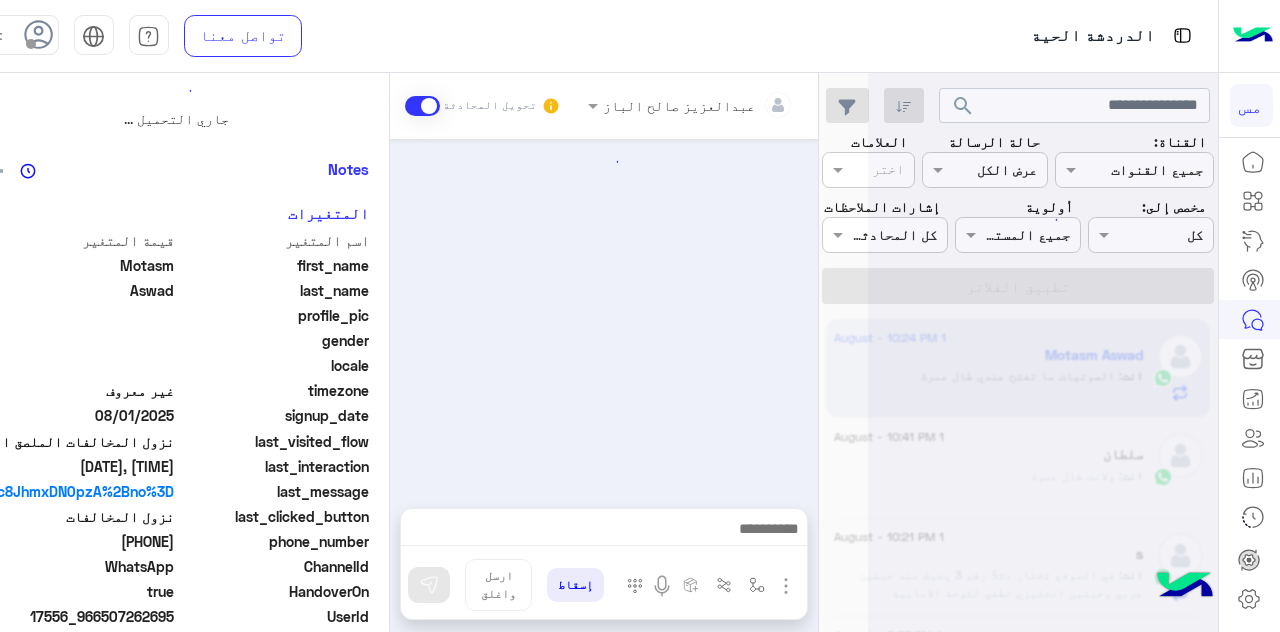 scroll, scrollTop: 0, scrollLeft: 0, axis: both 